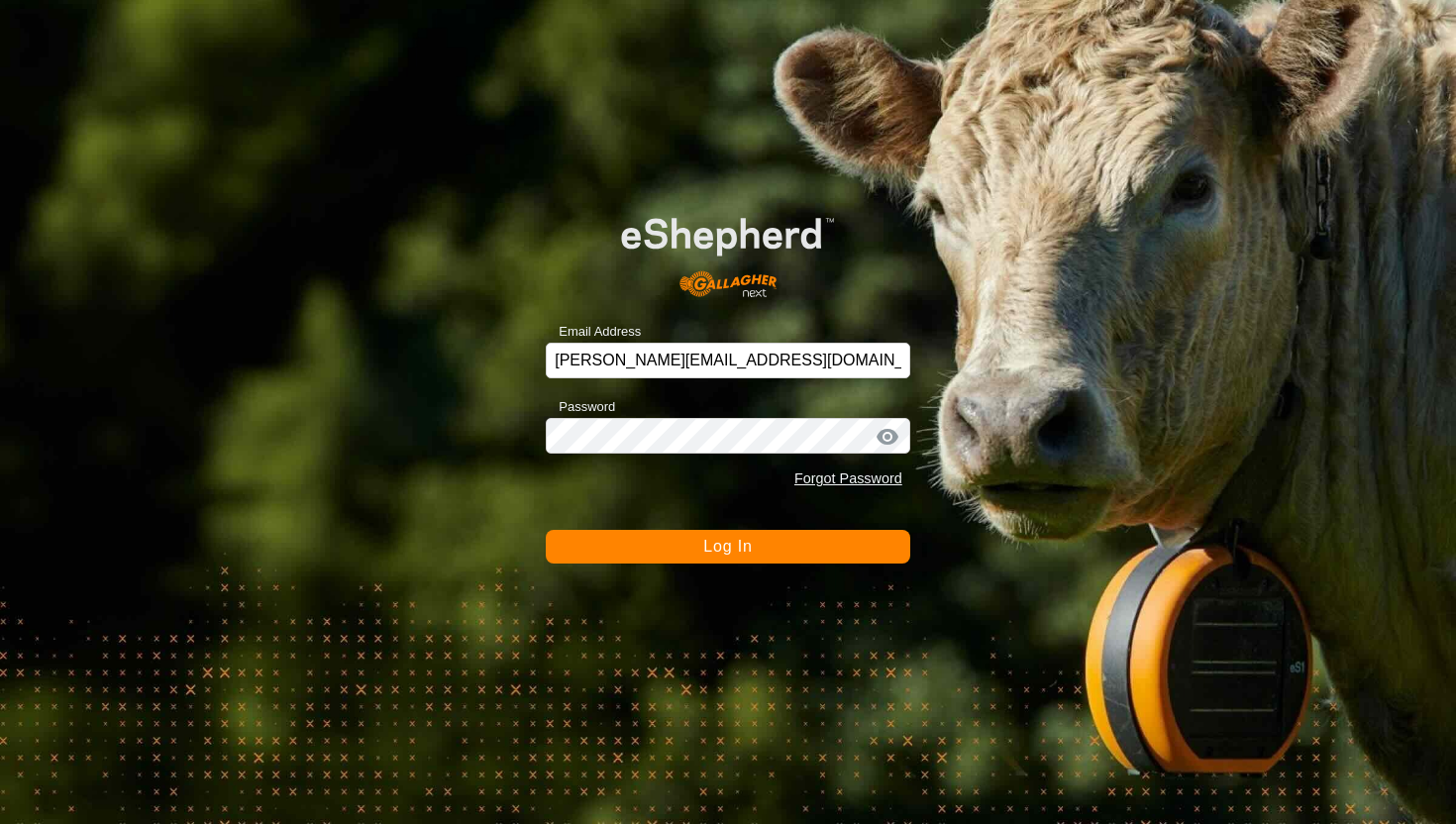 scroll, scrollTop: 0, scrollLeft: 0, axis: both 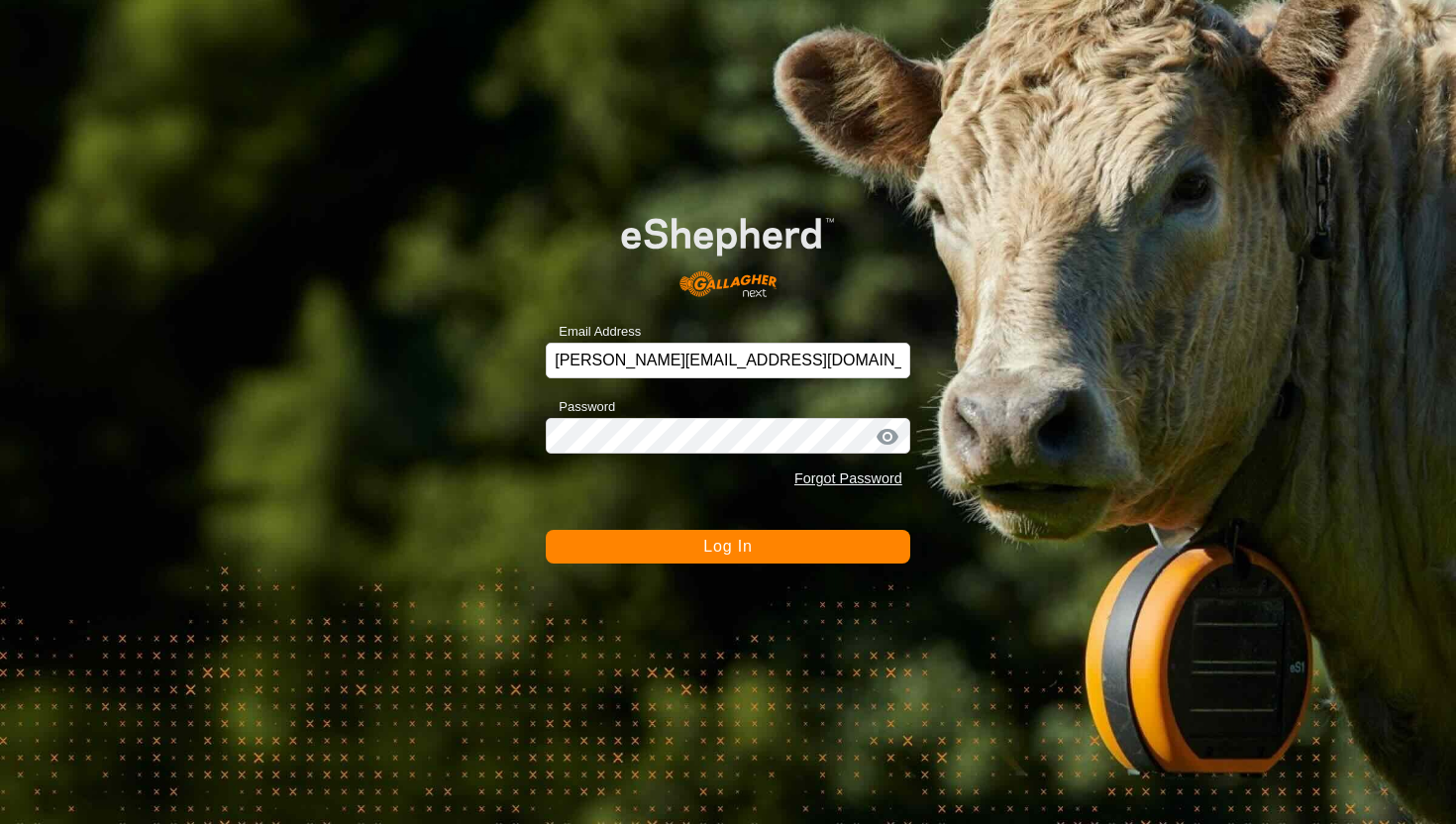 click on "Log In" 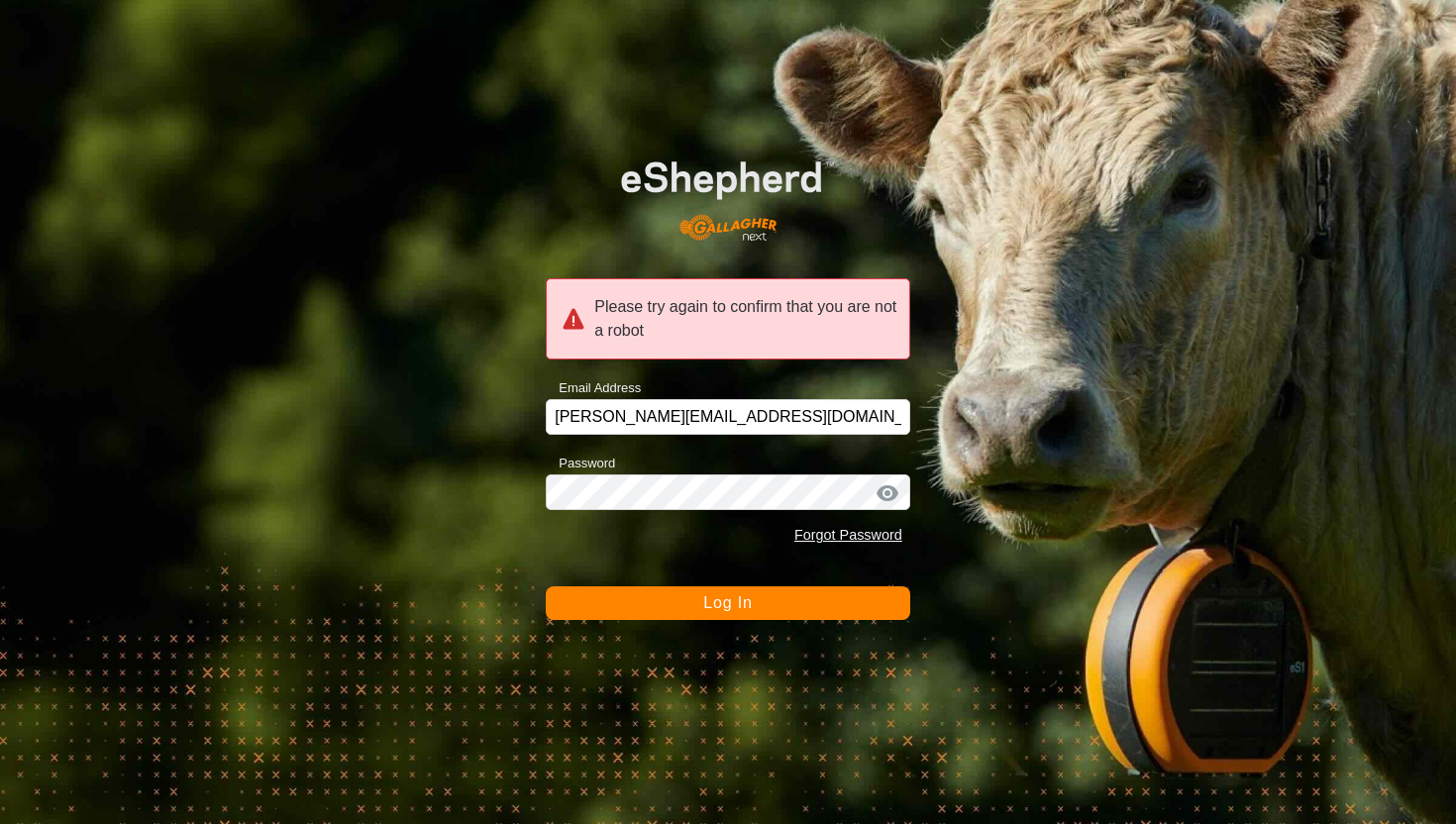 click on "Log In" 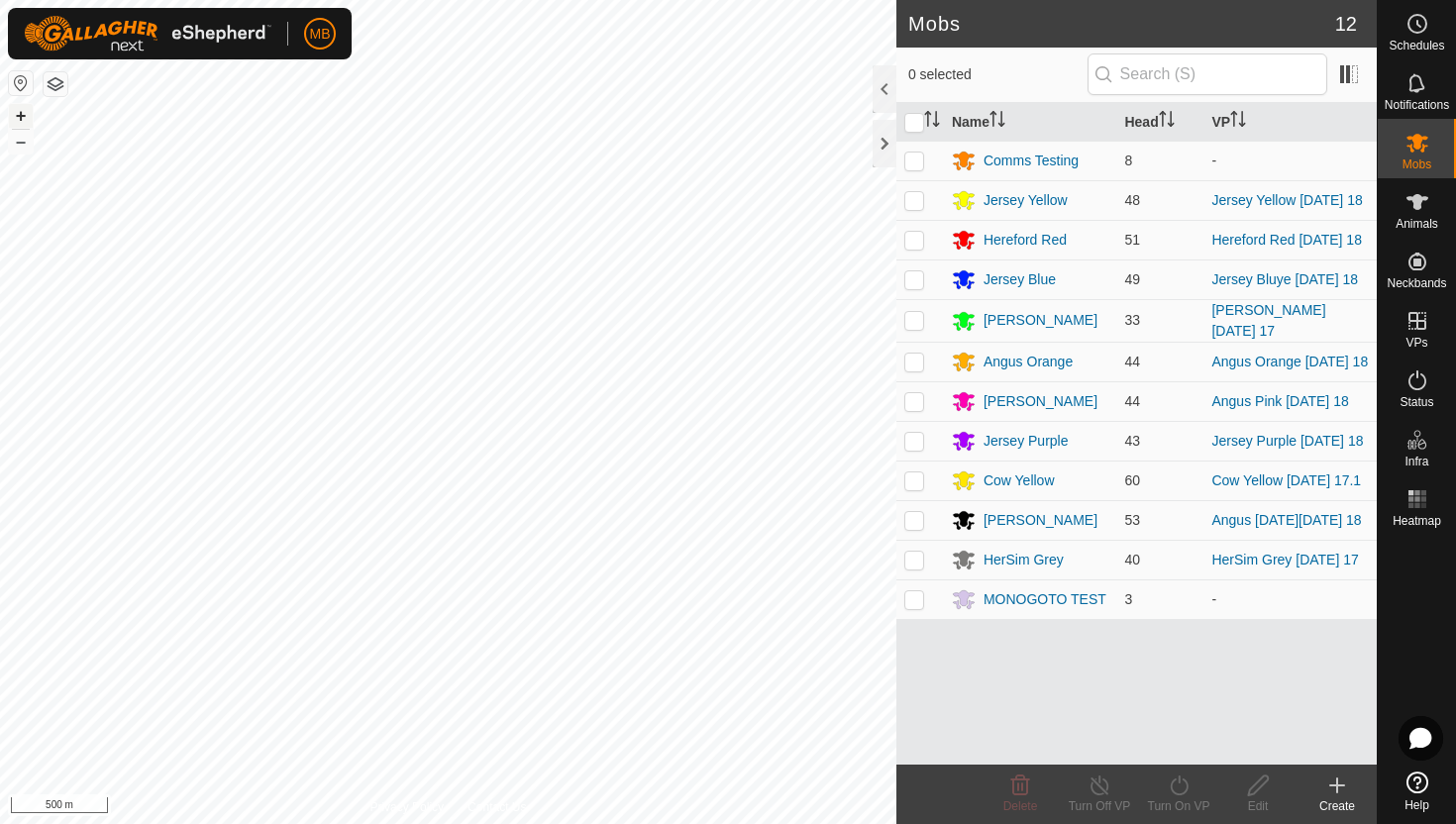 click on "+" at bounding box center (21, 116) 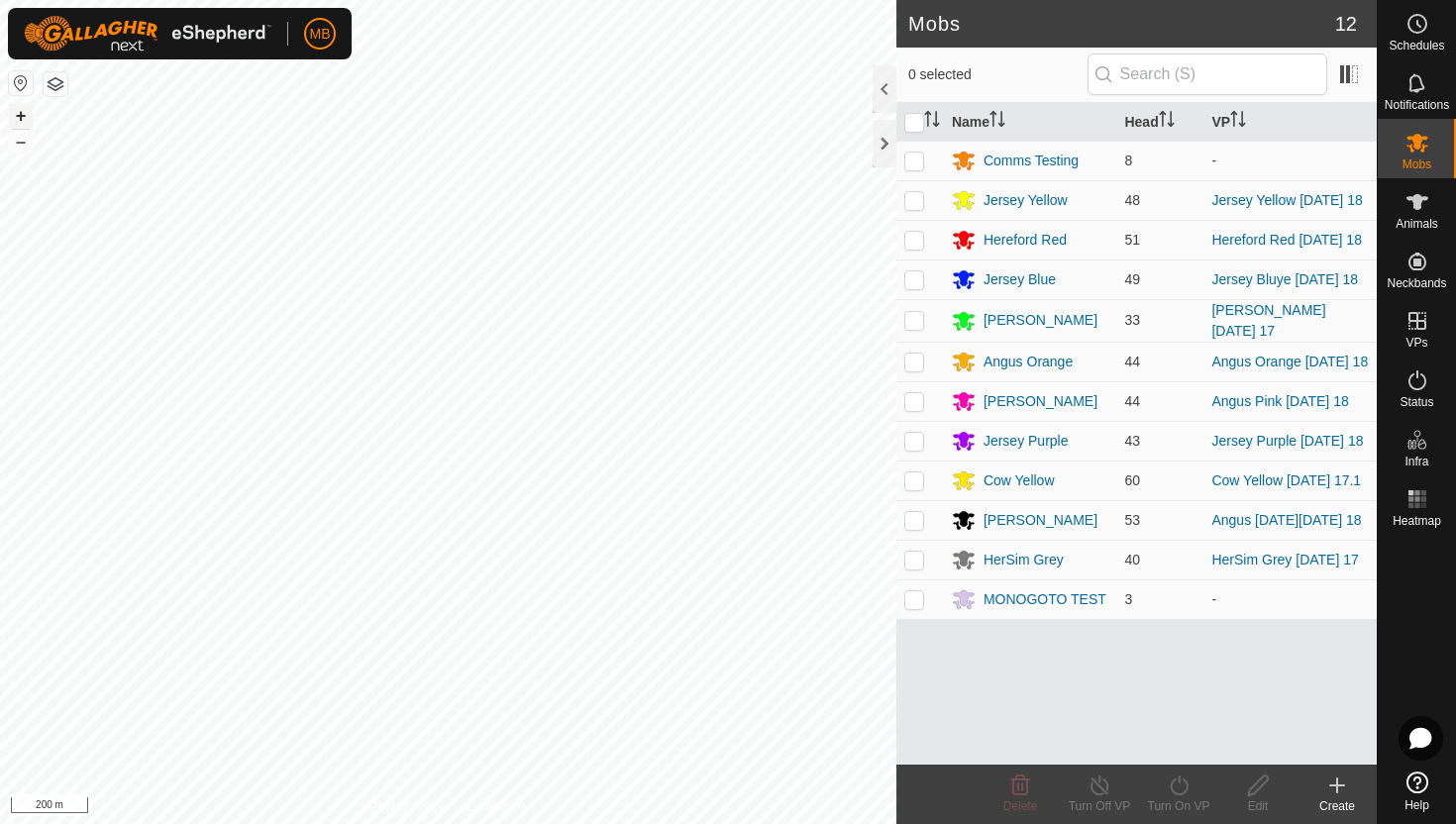 click on "+" at bounding box center [21, 116] 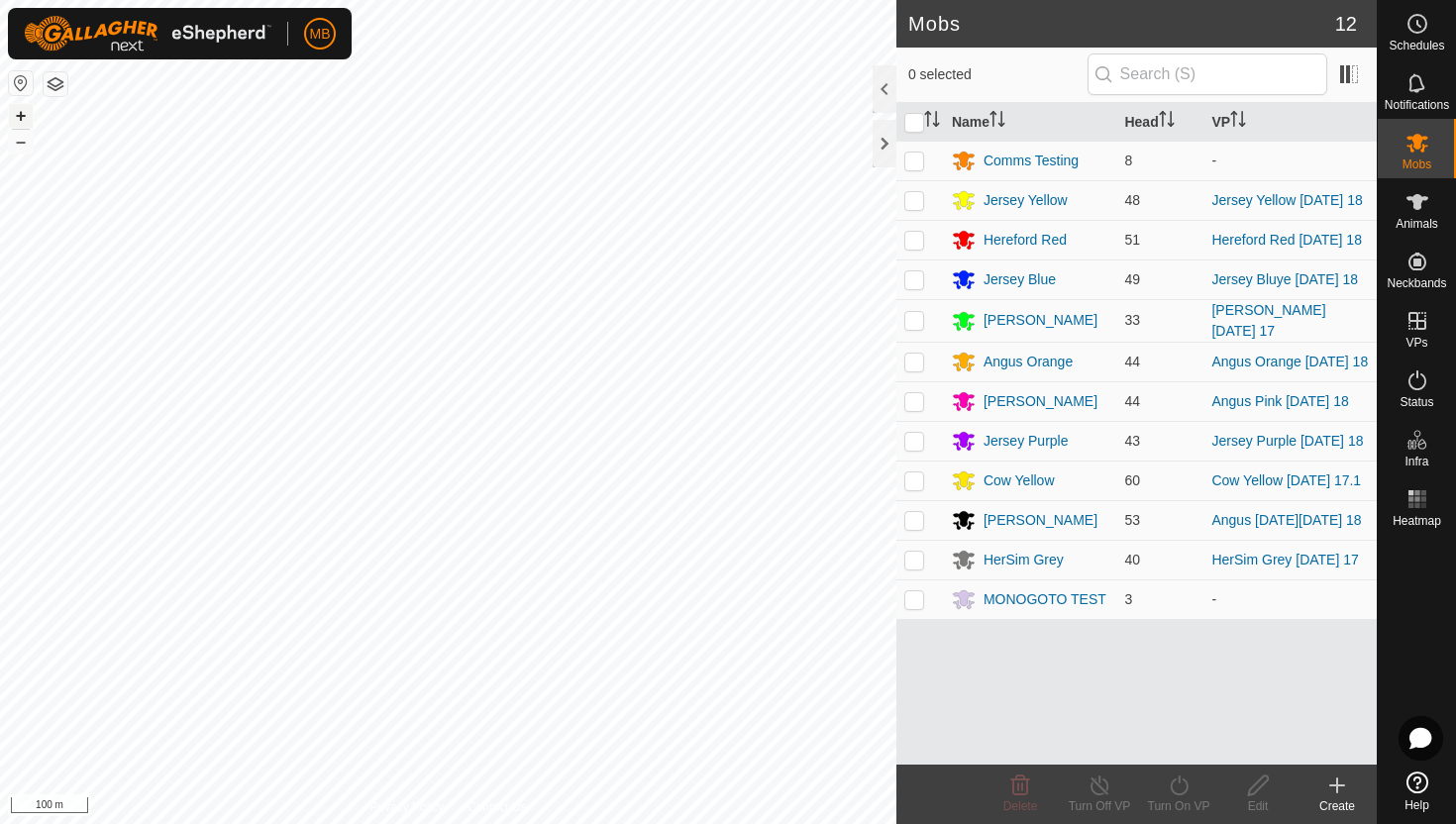 click on "+" at bounding box center (21, 116) 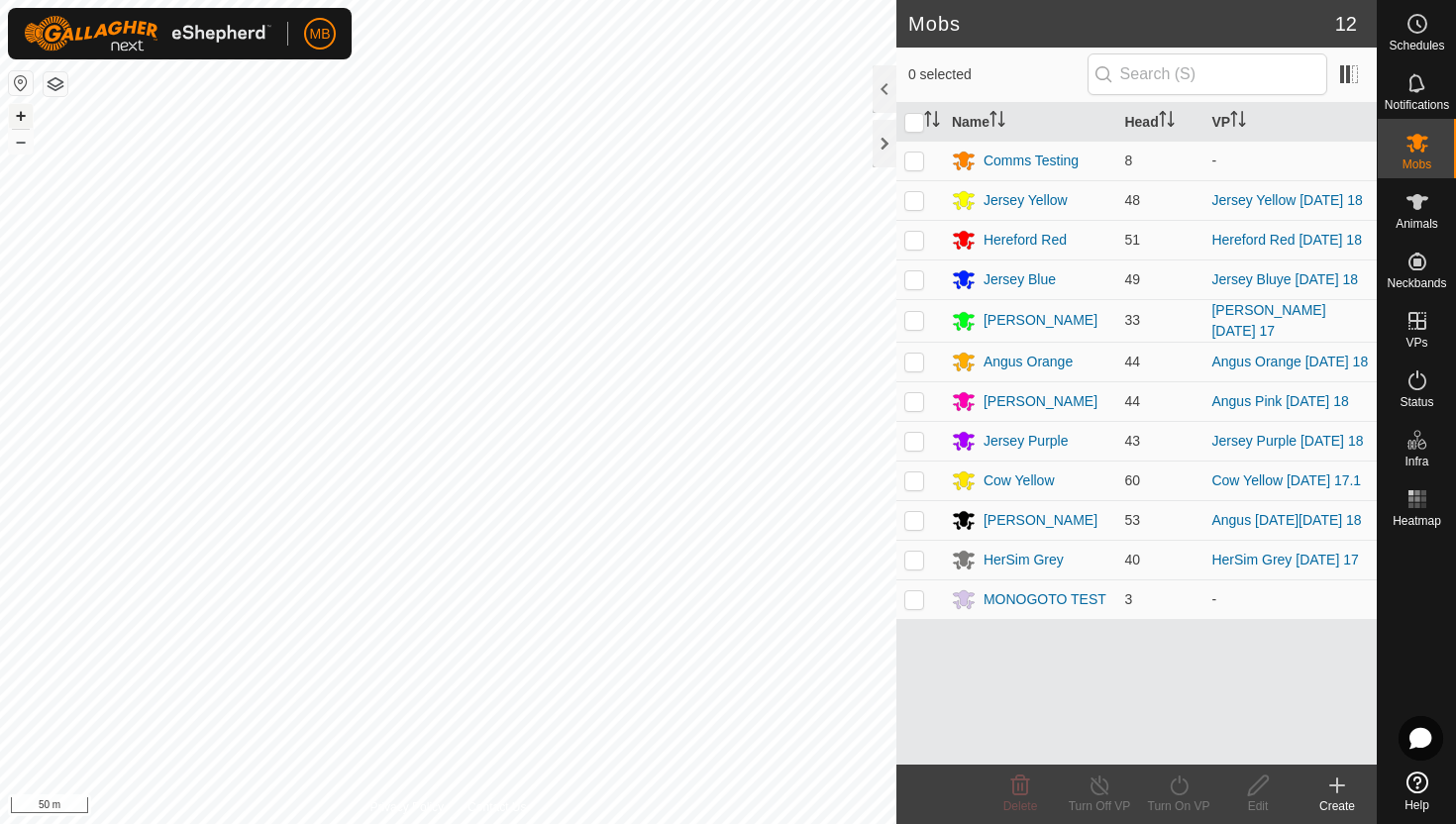 click on "+" at bounding box center [21, 116] 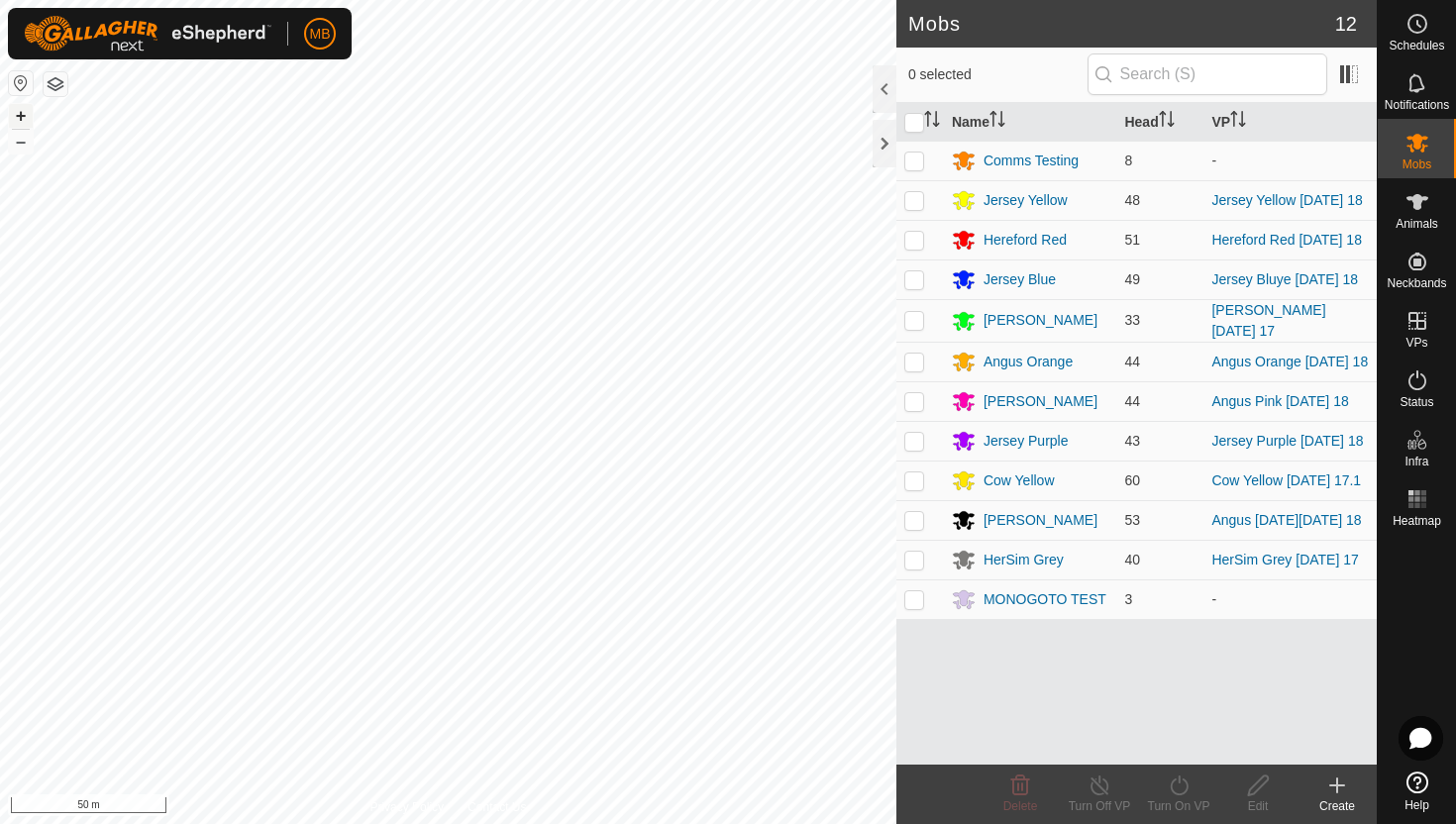 click on "+" at bounding box center [21, 116] 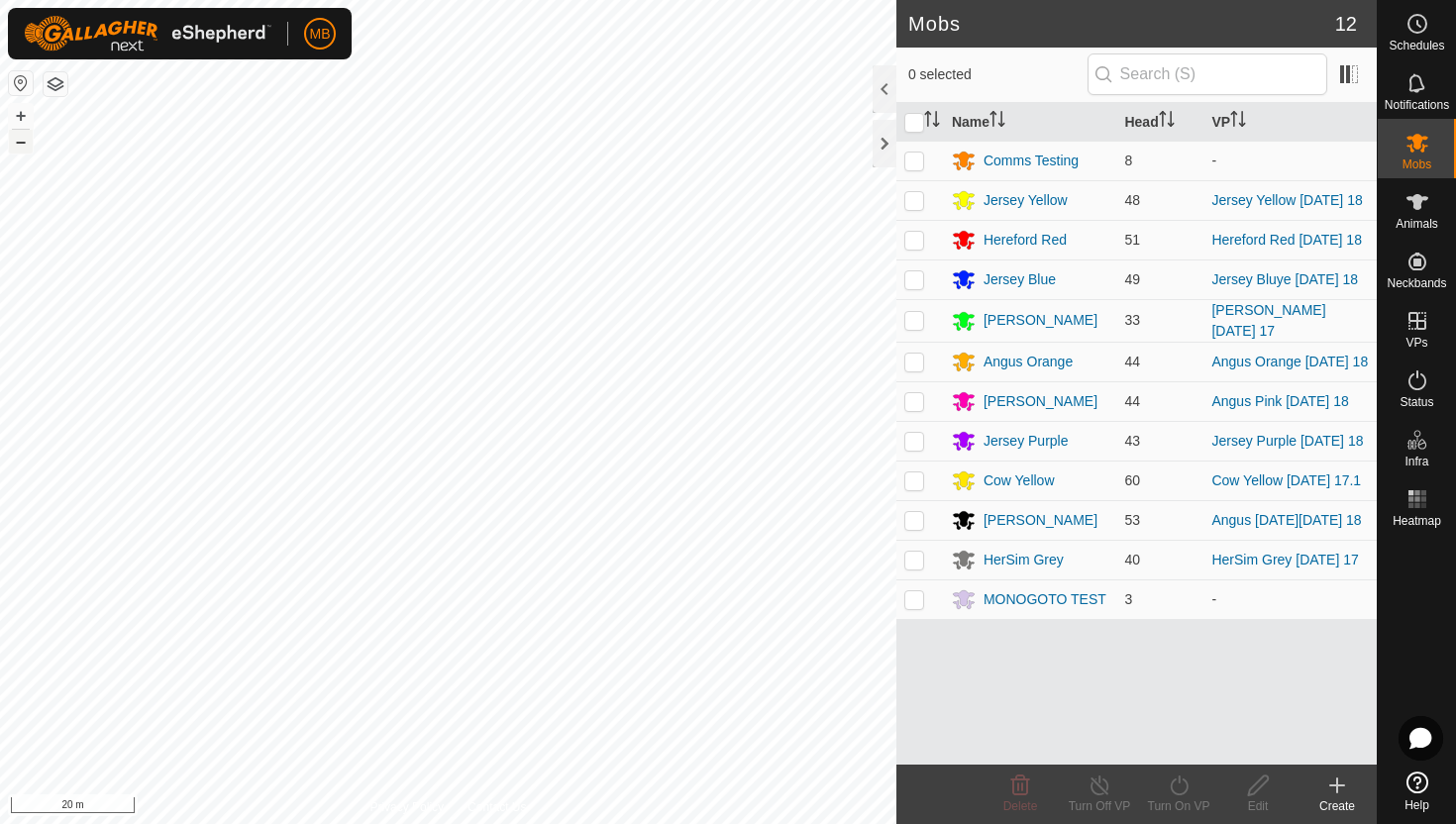 click on "–" at bounding box center [21, 142] 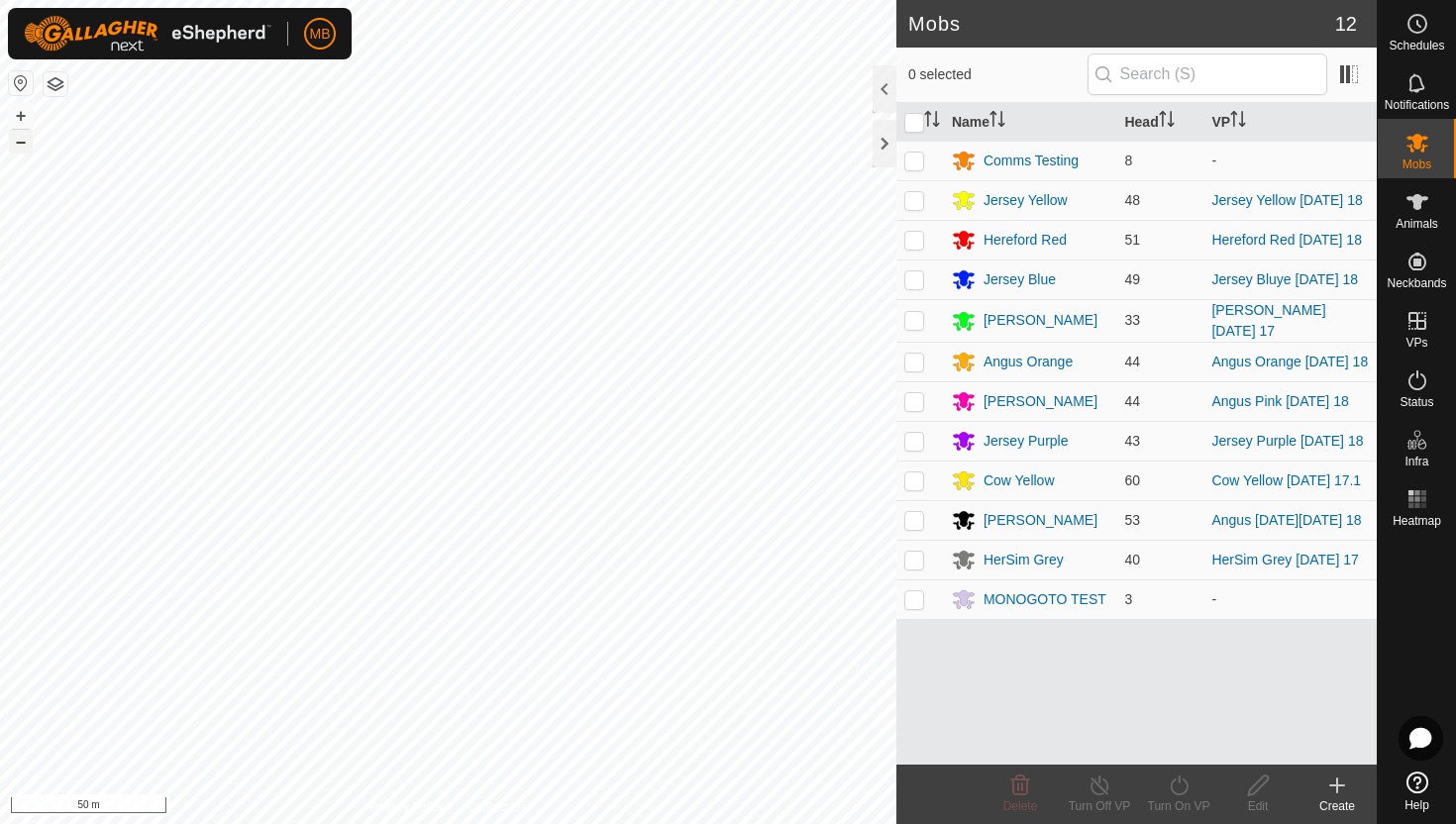 click on "–" at bounding box center (21, 142) 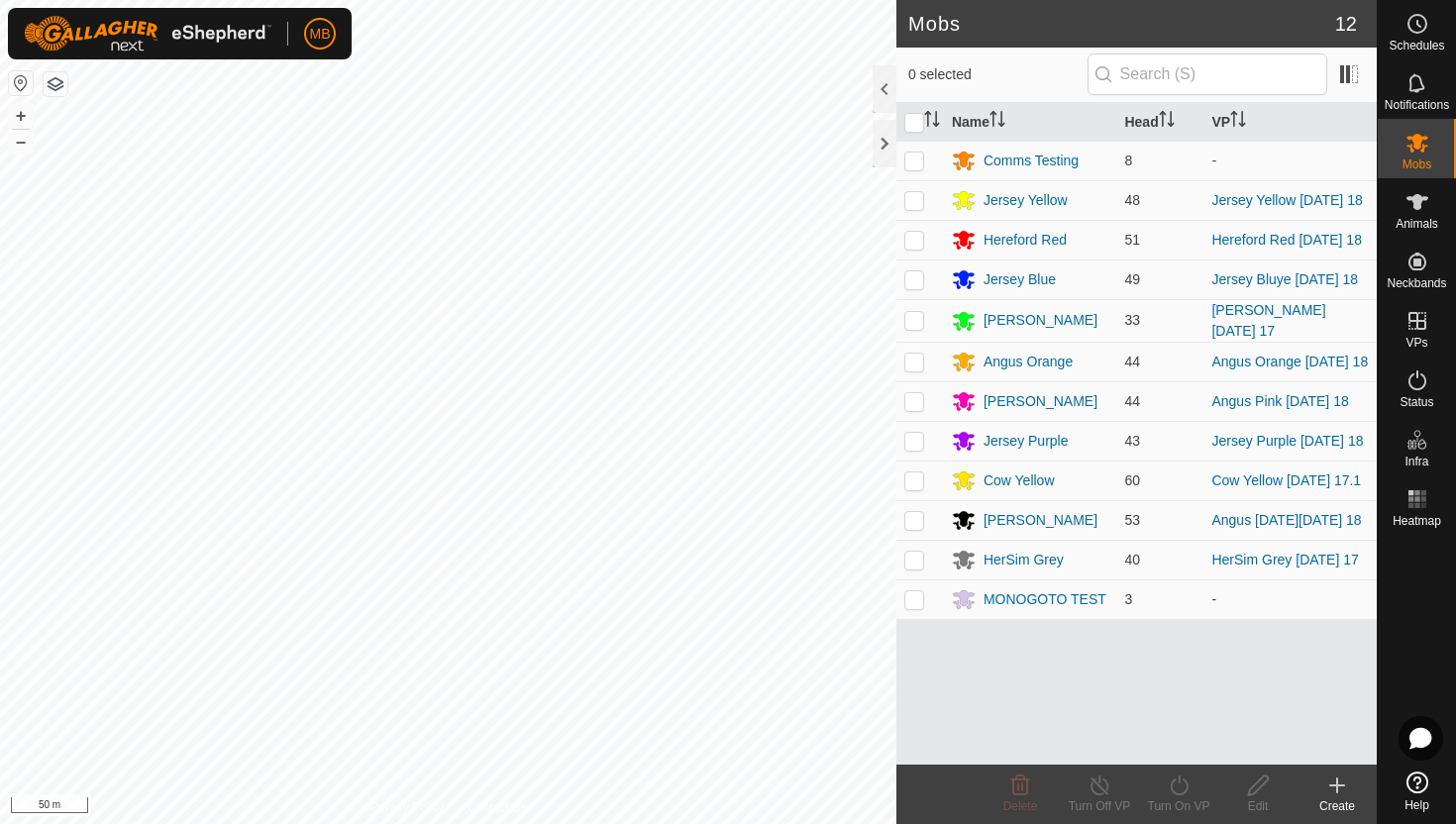 click on "MB Schedules Notifications Mobs Animals Neckbands VPs Status Infra Heatmap Help Mobs 12  0 selected   Name   Head   VP  Comms Testing 8  -  Jersey Yellow 48 Jersey Yellow Friday 18 Hereford Red 51 Hereford Red Friday 18 Jersey Blue 49 Jersey Bluye Friday 18 Angus Green 33 Angus Green Thursday 17 Angus Orange 44 Angus Orange Friday 18 Angus Pink 44 Angus Pink Friday 18 Jersey Purple 43 Jersey Purple Friday 18 Cow Yellow 60 Cow Yellow Thursday 17.1 Angus Black 53 Angus Black Friday 18 HerSim Grey 40 HerSim Grey Thursday 17 MONOGOTO TEST 3  -  Delete  Turn Off VP   Turn On VP   Edit   Create  Privacy Policy Contact Us
trough bullock
Type:   trough
Capacity:  100L
Water Level:  100%
Drinkable:  Yes
+ – ⇧ i 50 m" at bounding box center (728, 412) 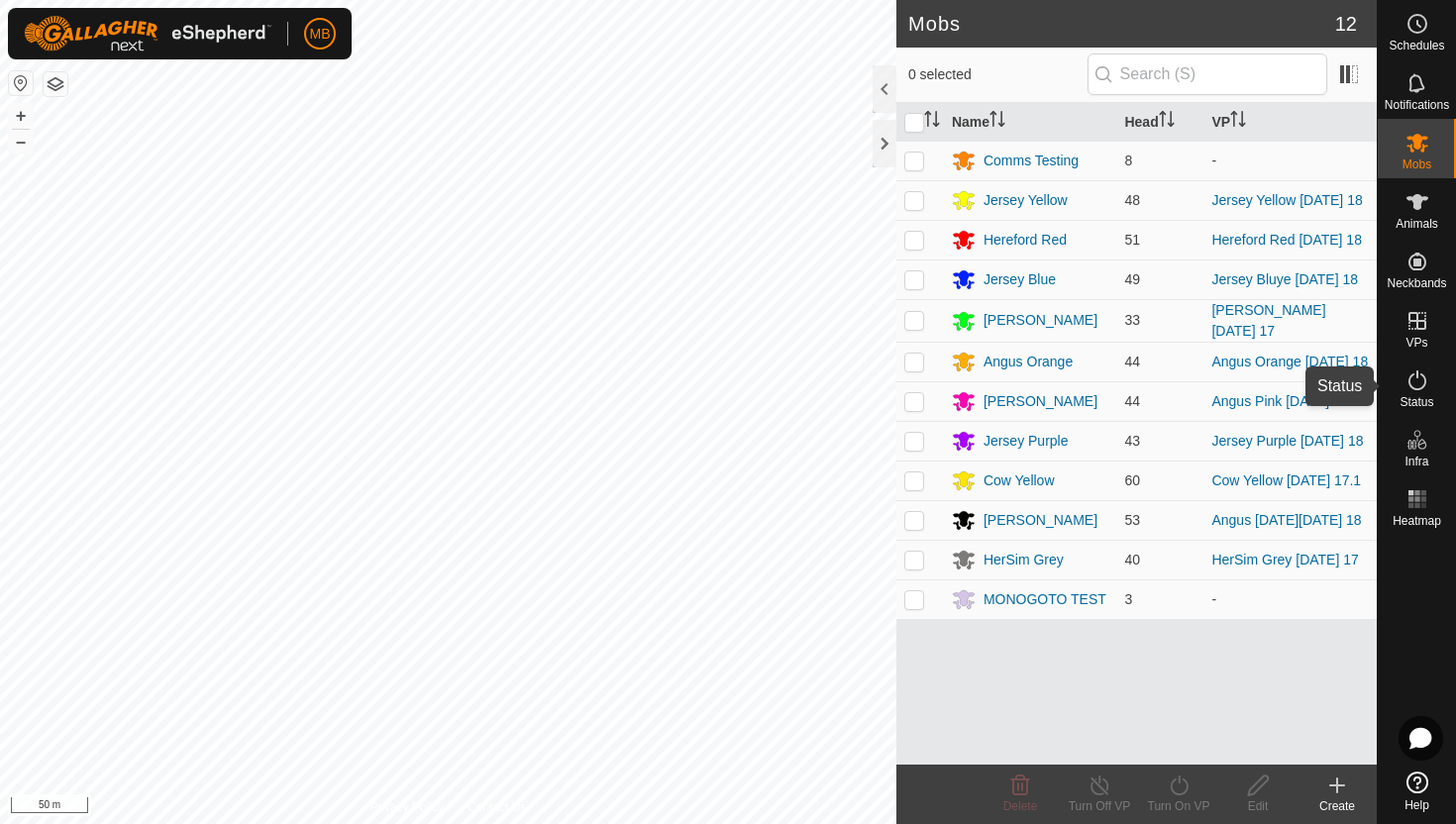 click 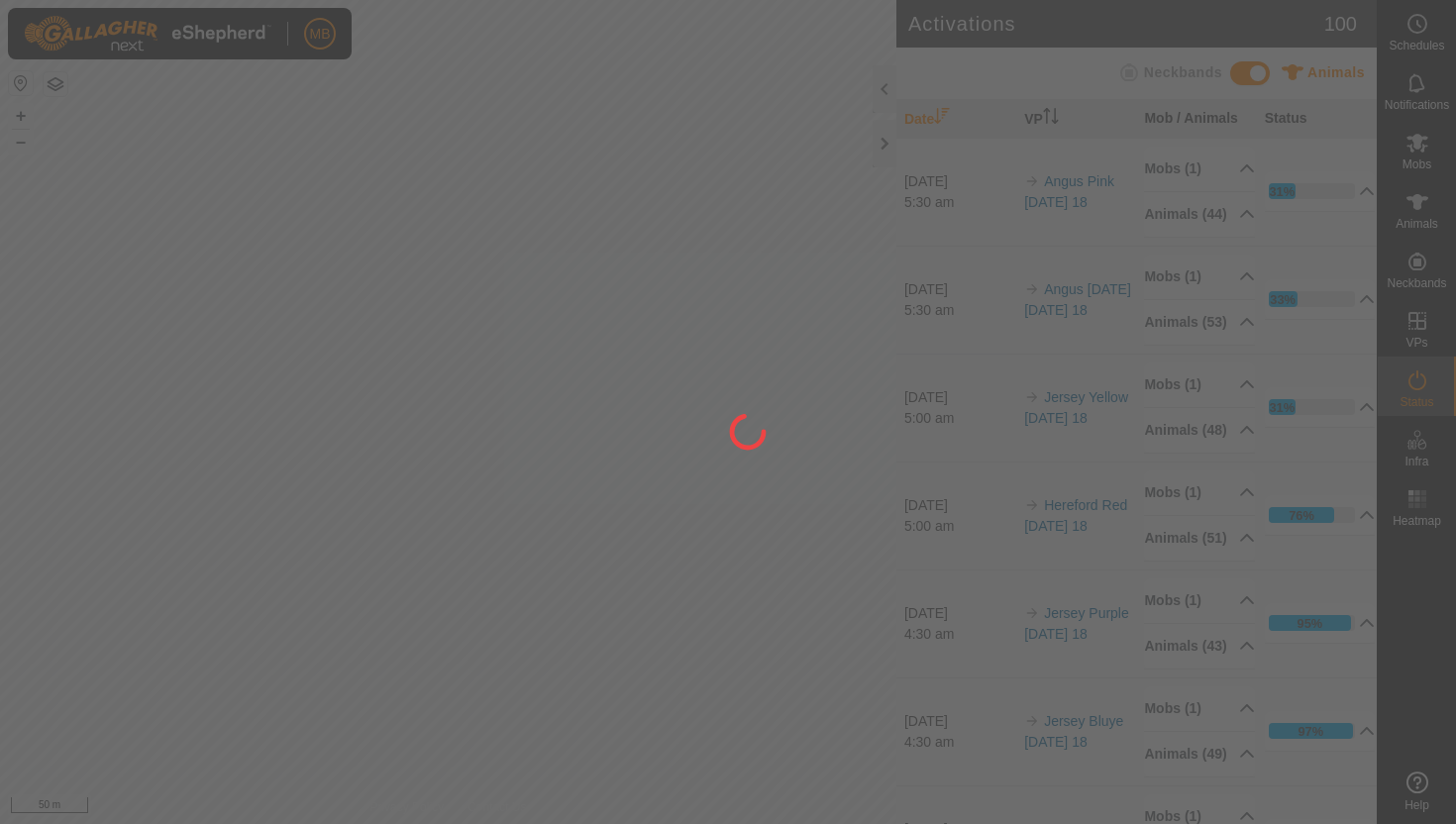 scroll, scrollTop: 0, scrollLeft: 0, axis: both 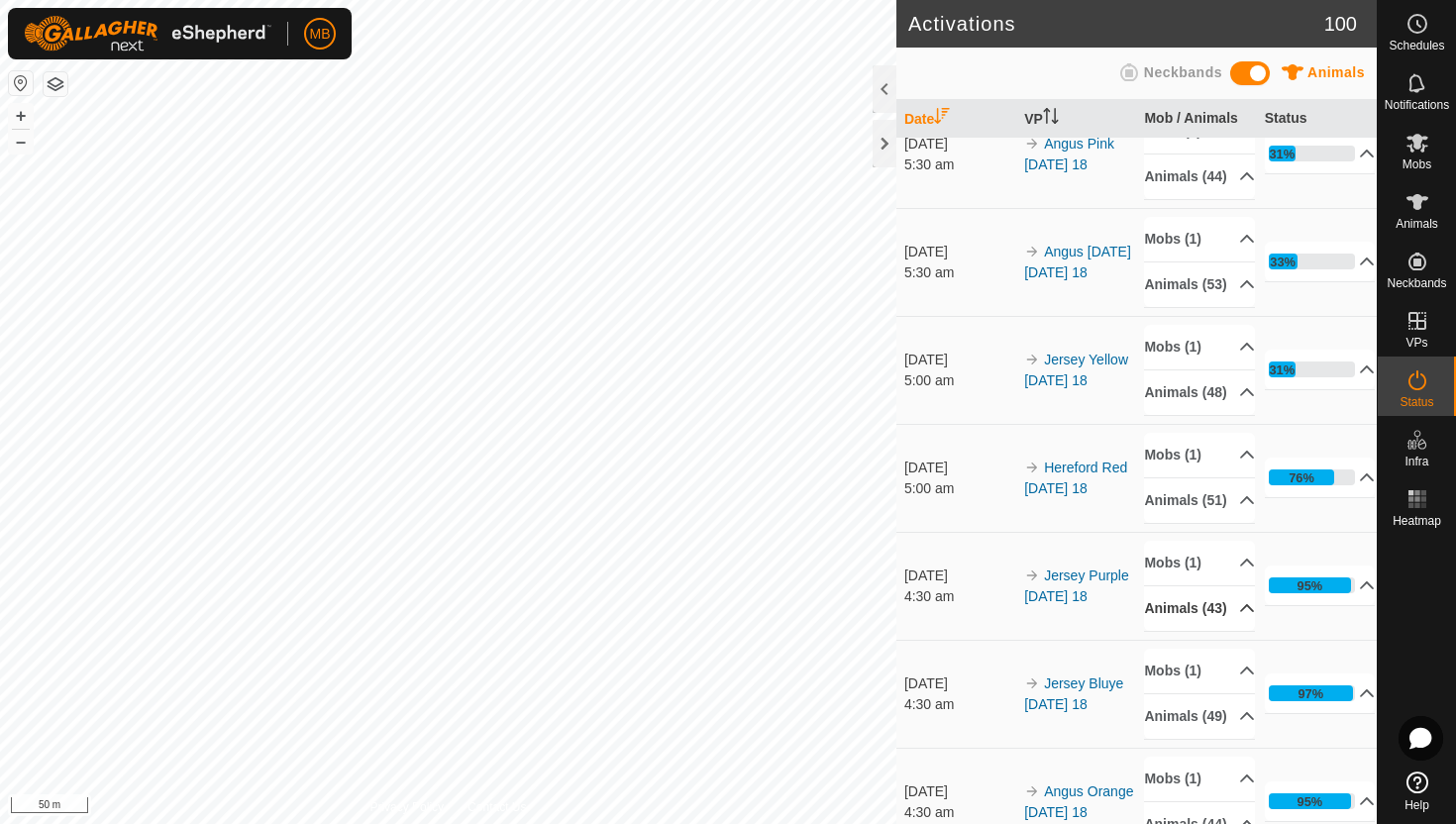 click 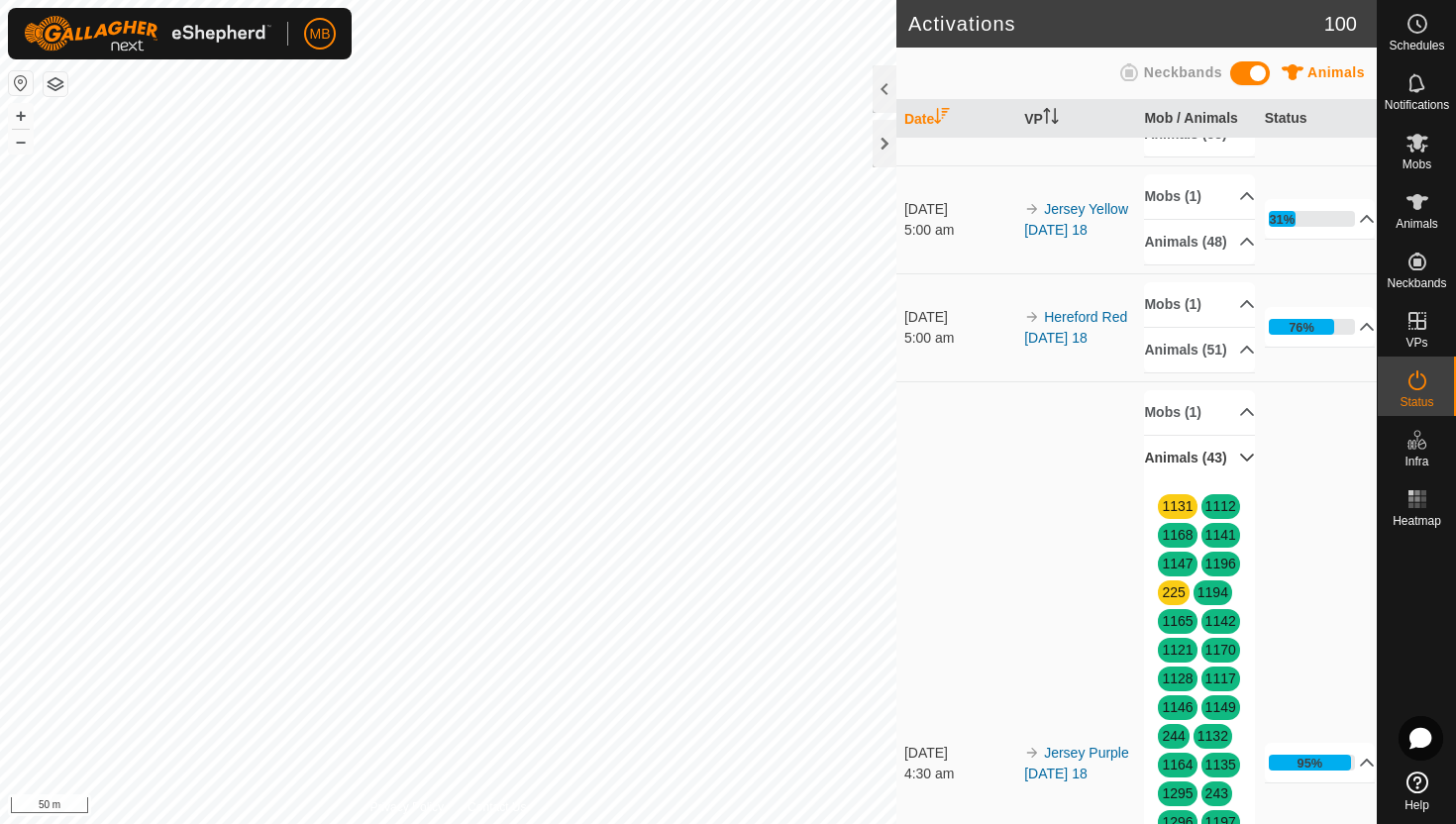 scroll, scrollTop: 186, scrollLeft: 0, axis: vertical 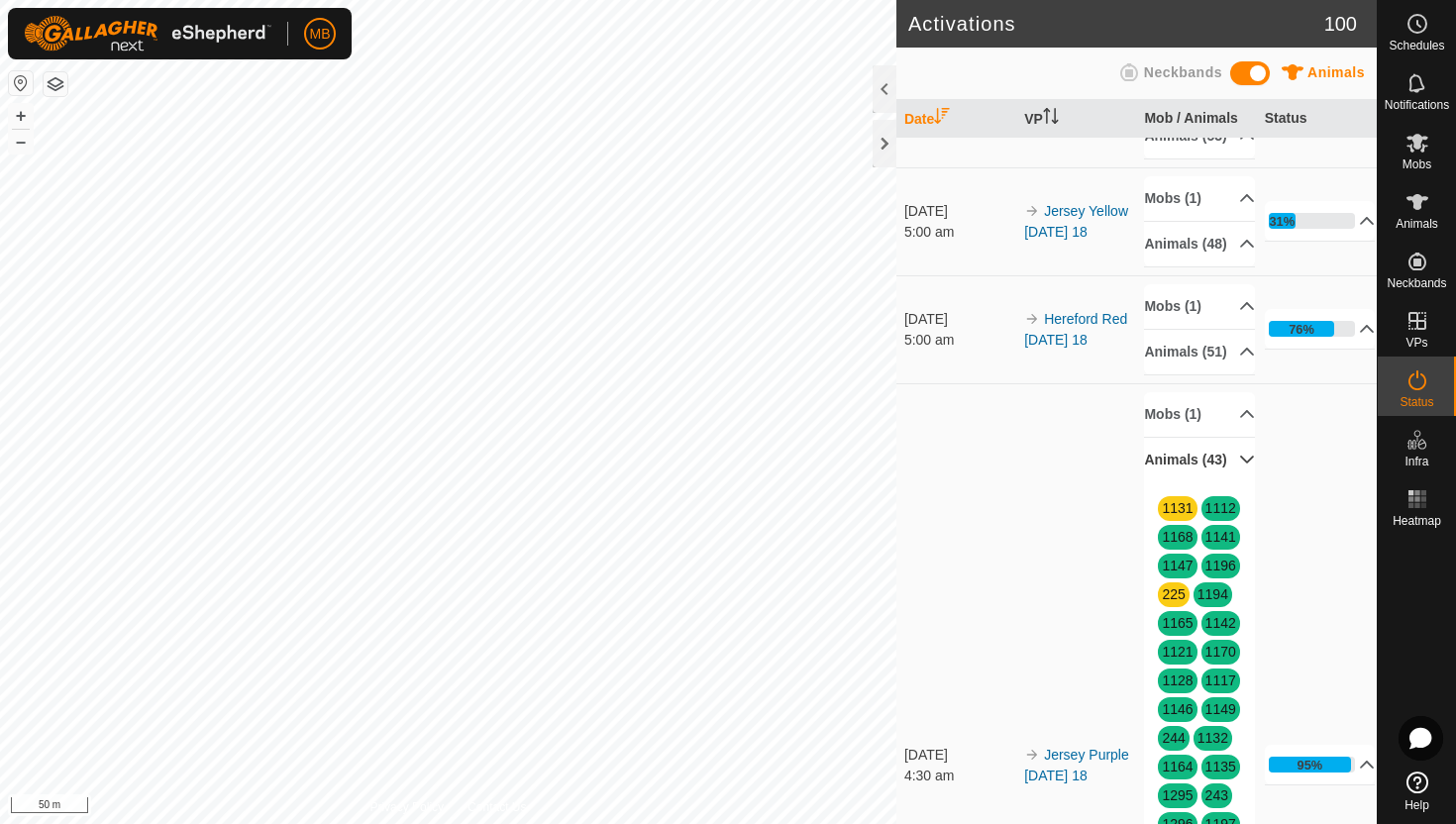 click on "Animals (43)" at bounding box center [1199, 460] 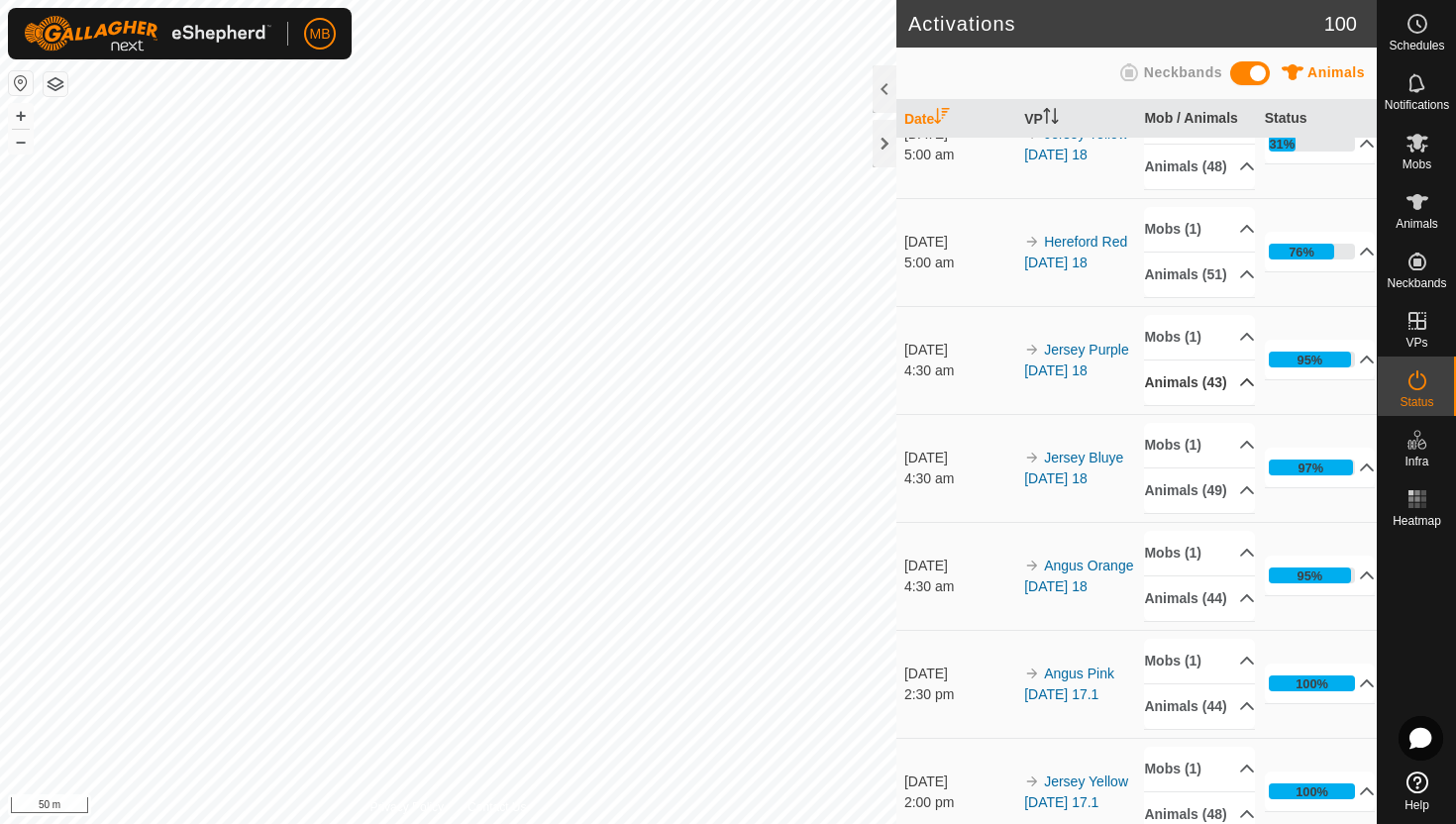 scroll, scrollTop: 271, scrollLeft: 0, axis: vertical 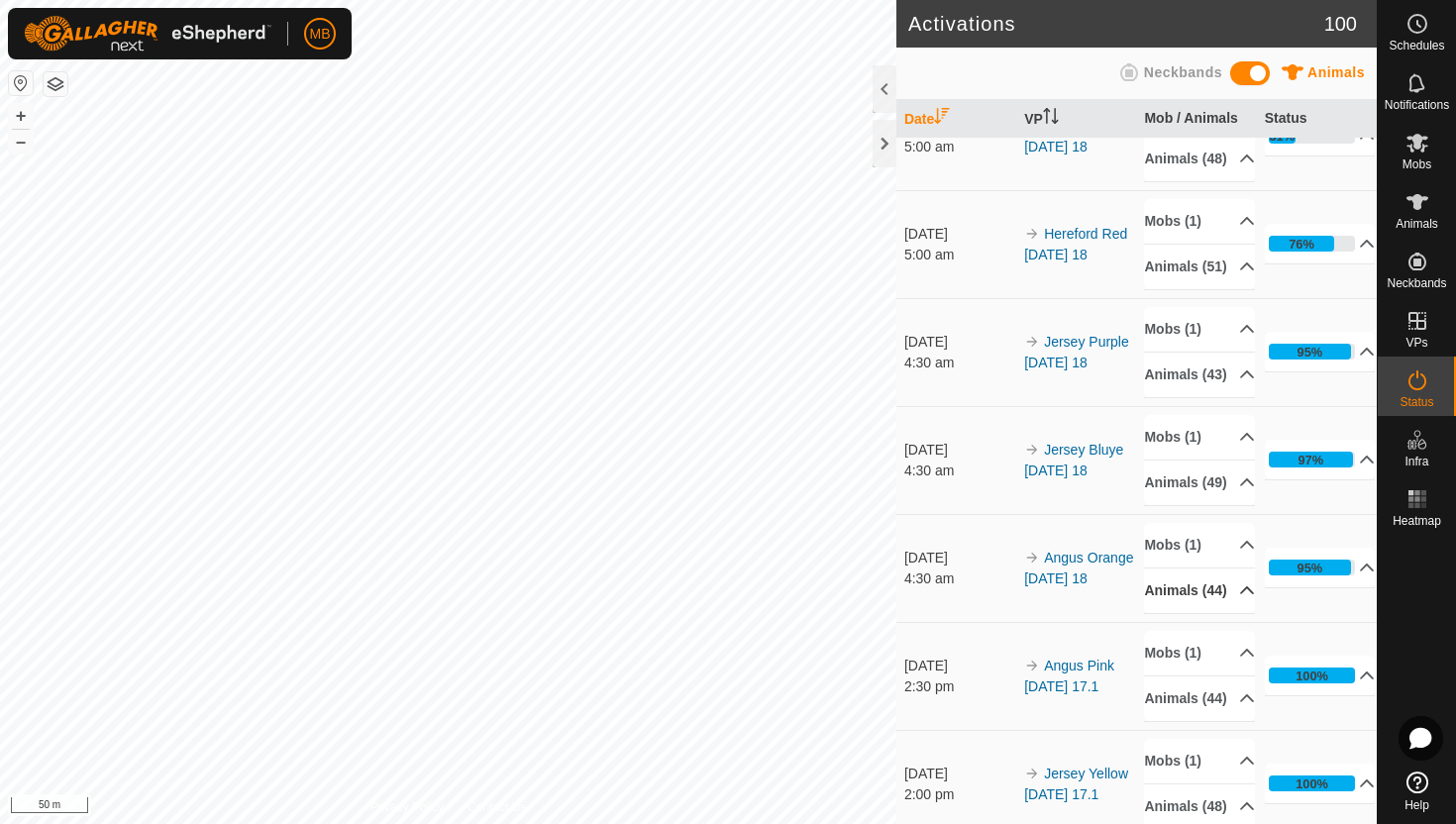 click on "Animals (44)" at bounding box center (1199, 590) 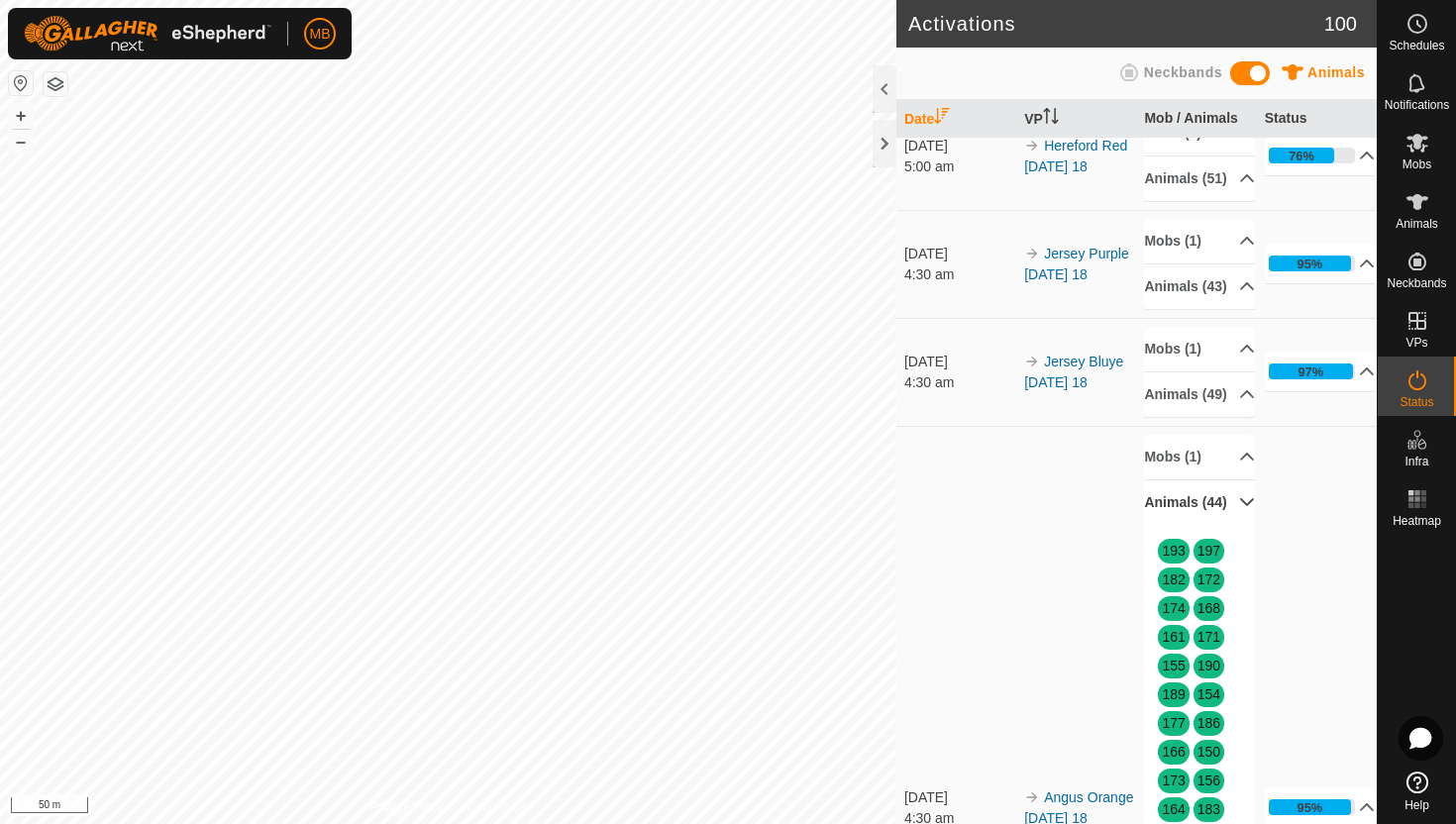 scroll, scrollTop: 353, scrollLeft: 0, axis: vertical 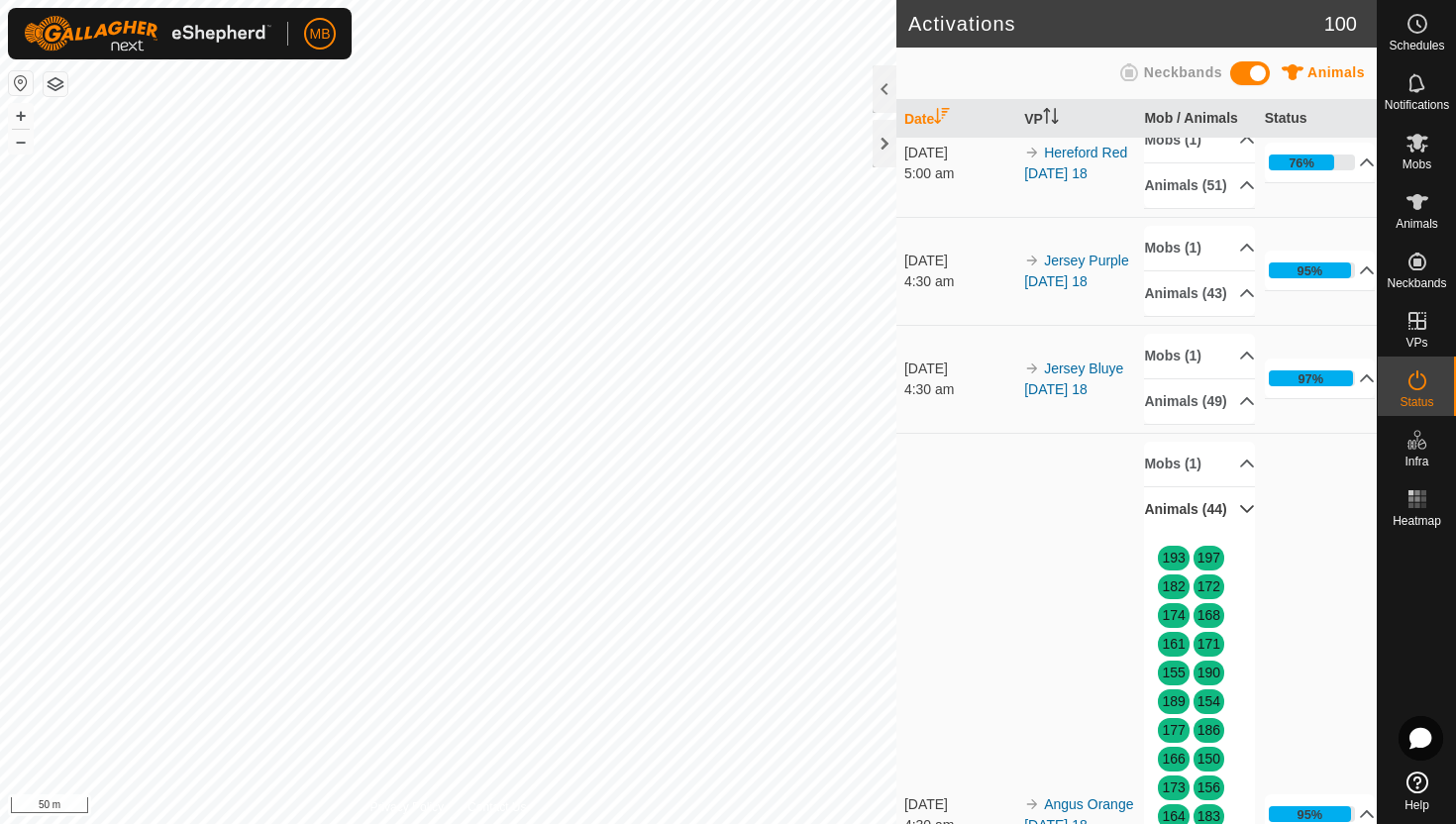 click on "Animals (44)" at bounding box center [1199, 509] 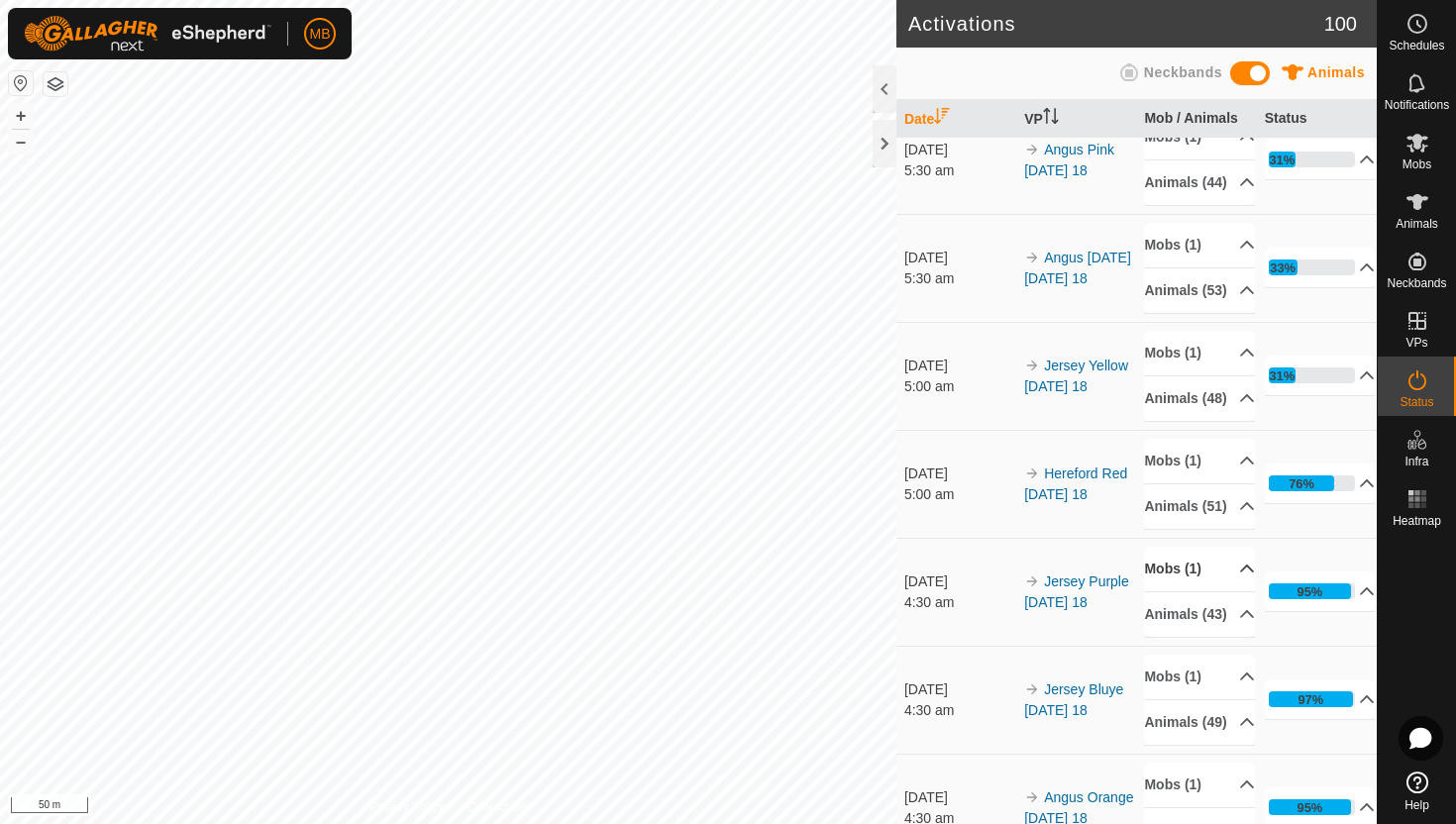 scroll, scrollTop: 0, scrollLeft: 0, axis: both 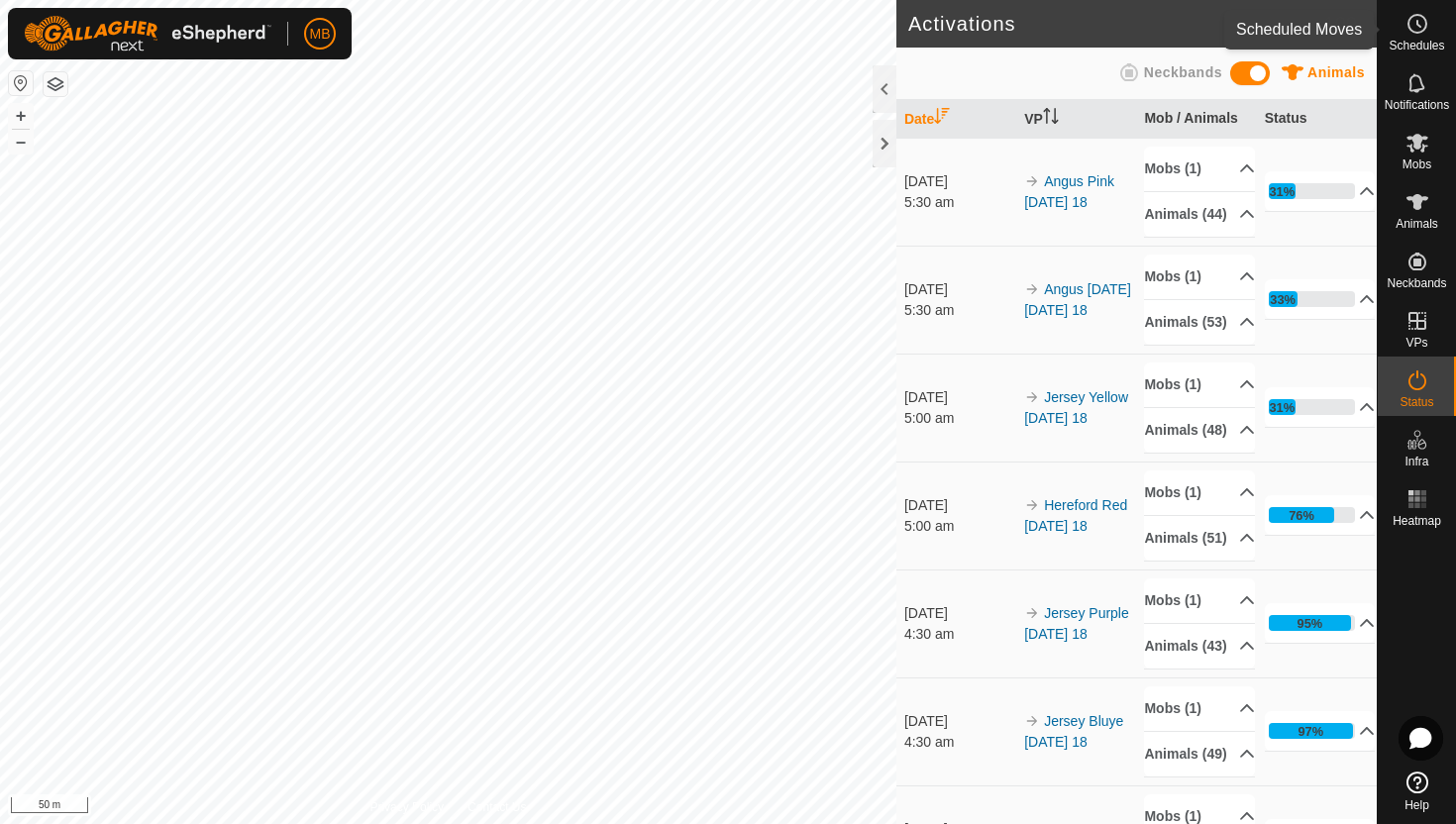 click 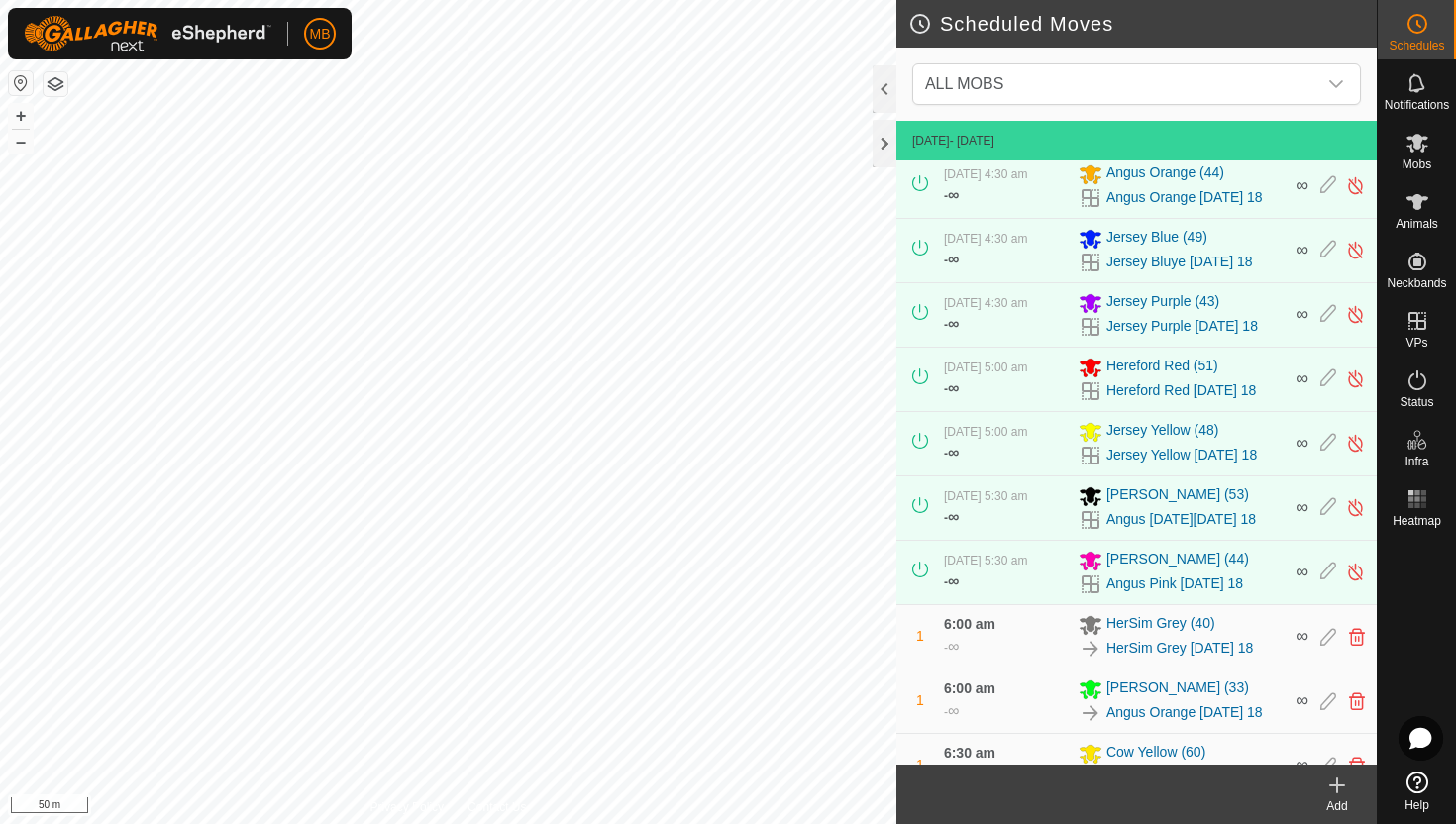 scroll, scrollTop: 304, scrollLeft: 0, axis: vertical 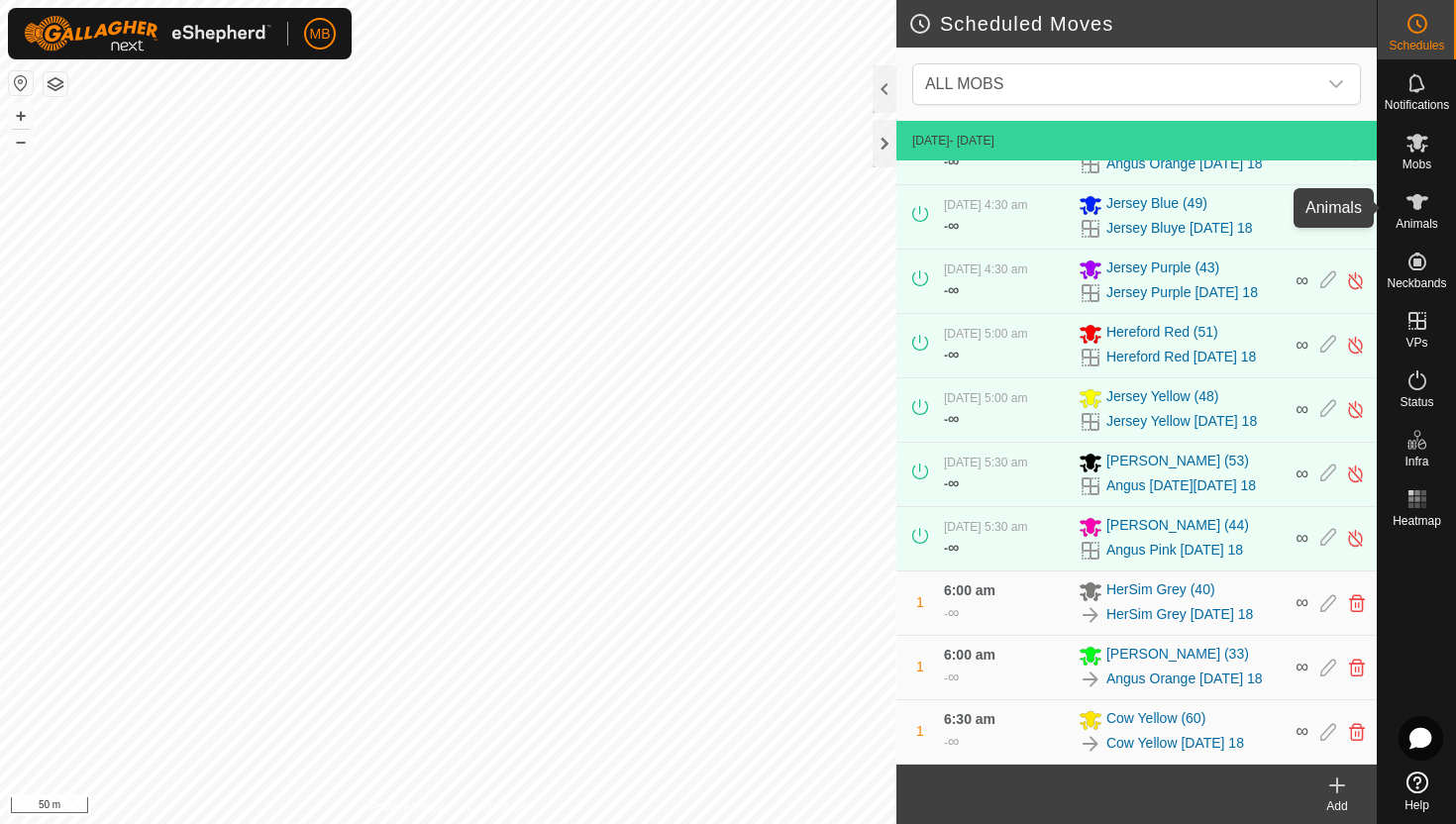 click 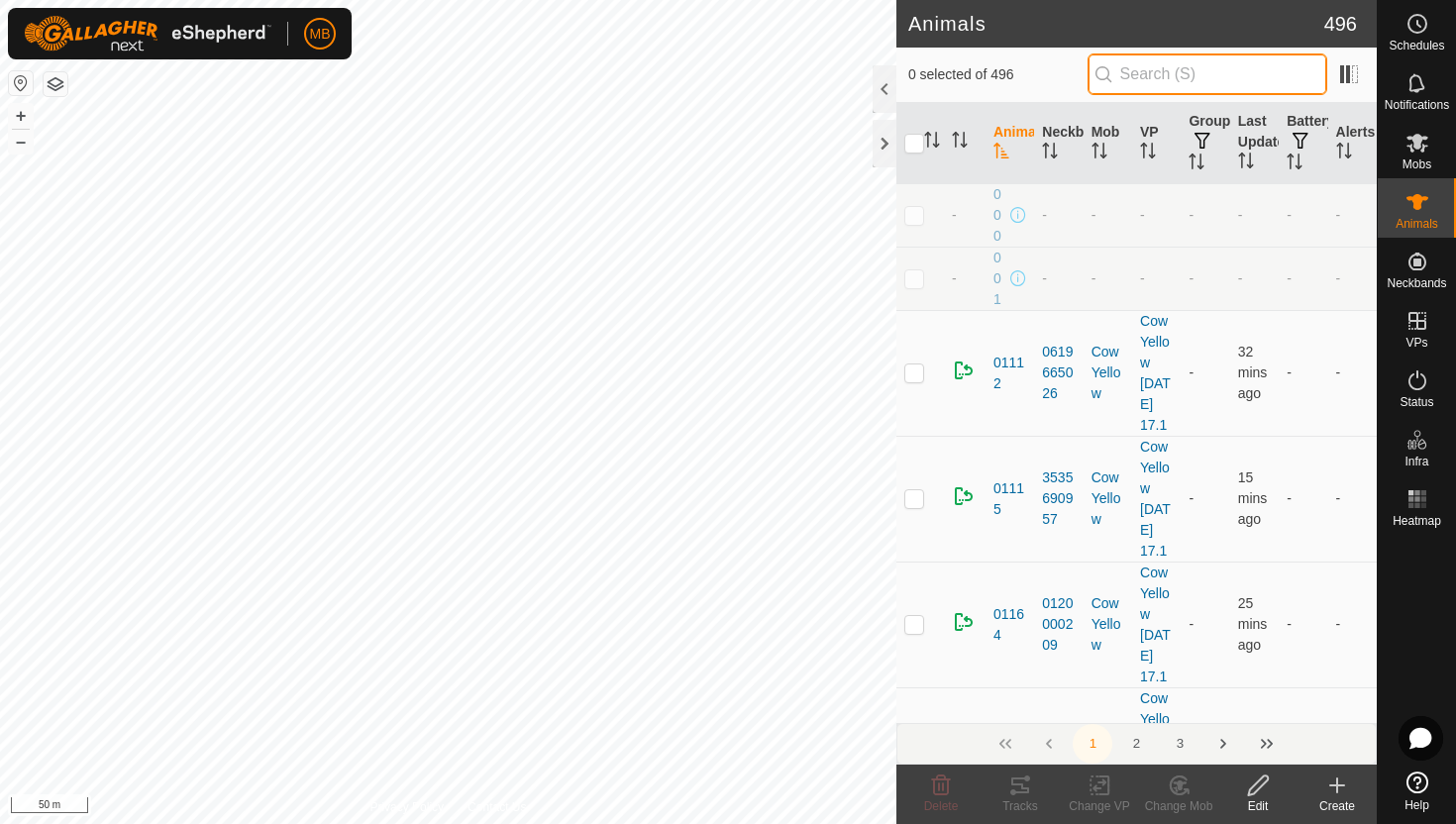 click at bounding box center [1207, 74] 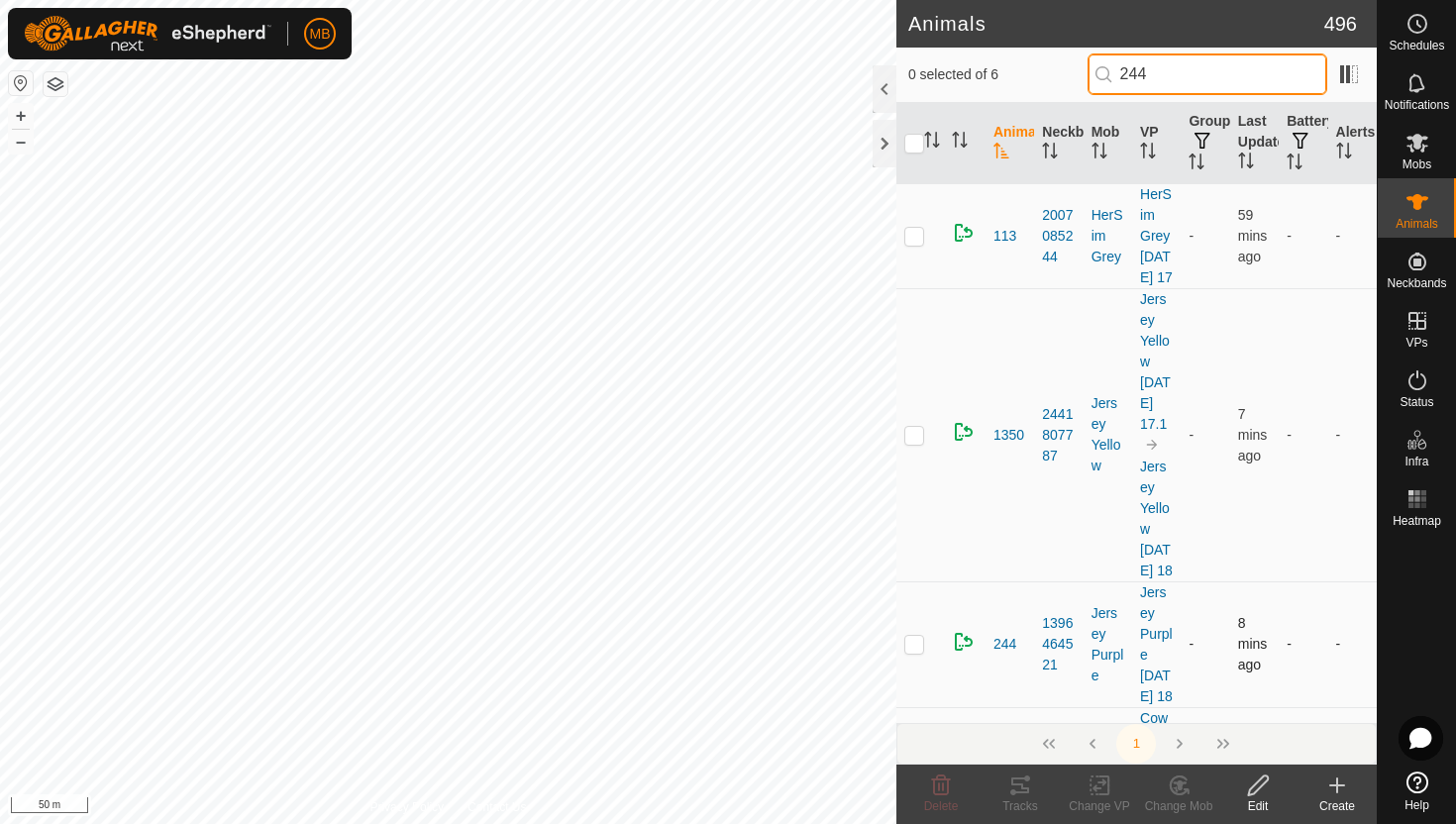 type on "244" 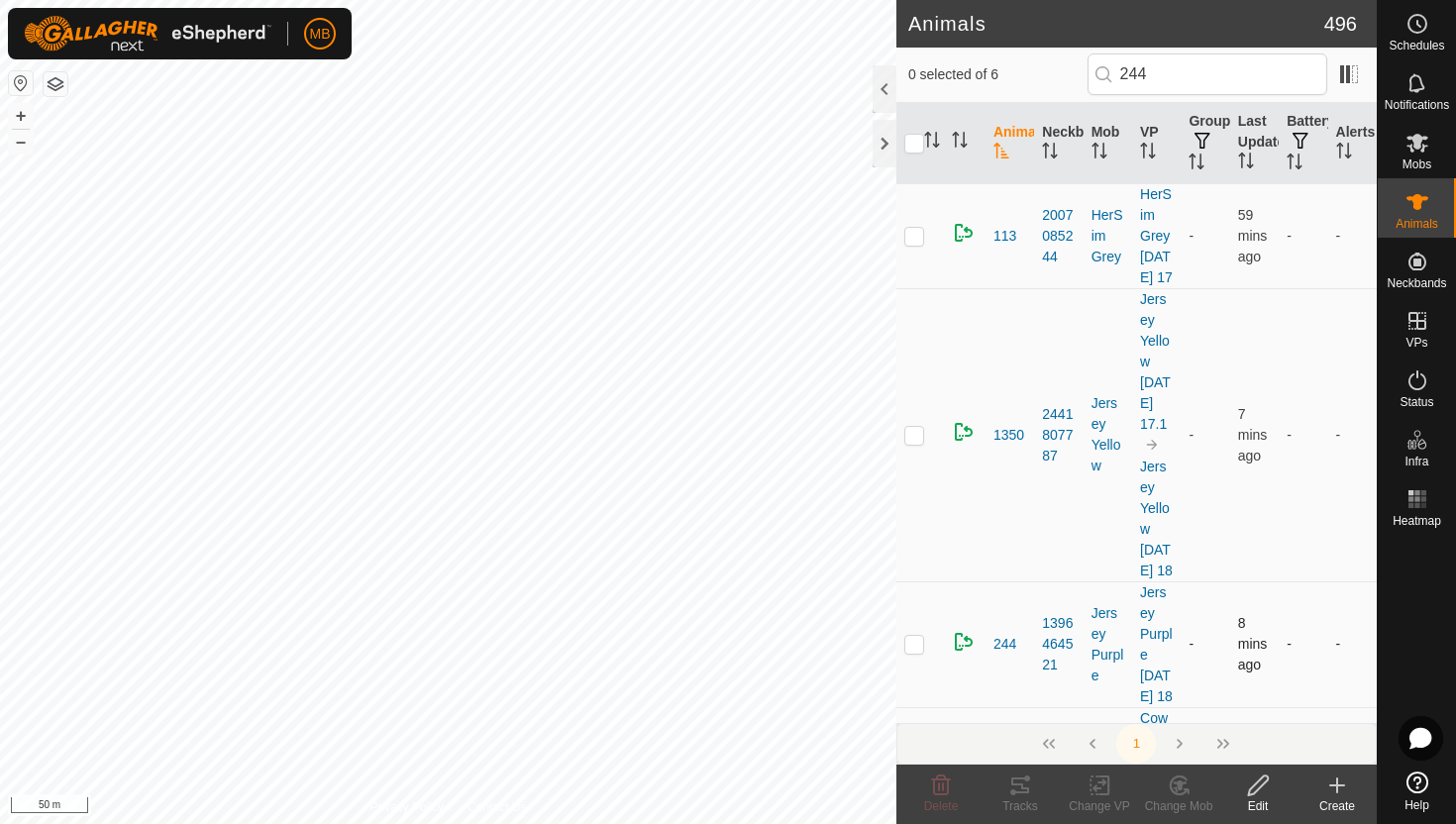 click at bounding box center (914, 644) 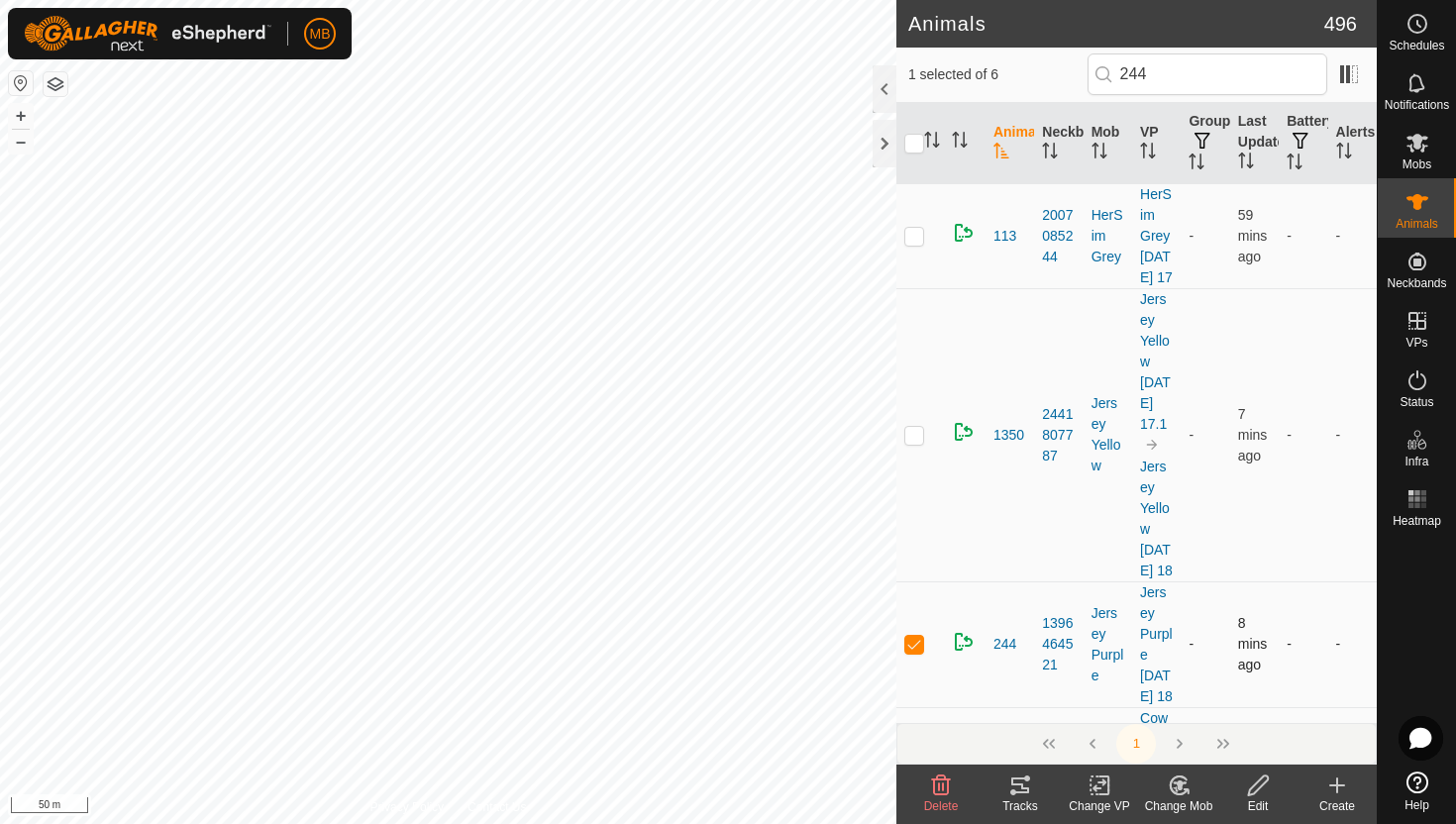 click at bounding box center [914, 644] 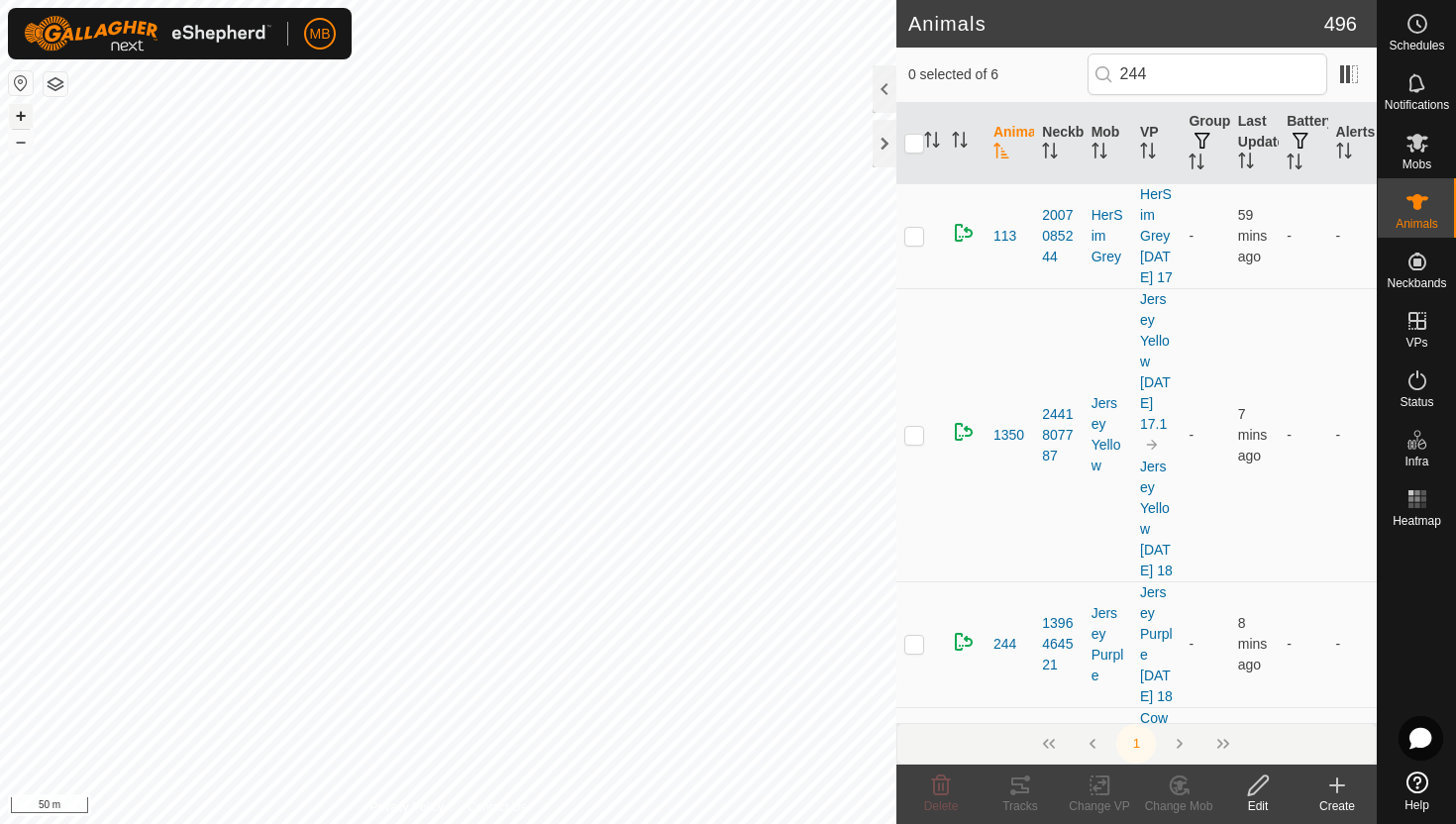 click on "+" at bounding box center [21, 116] 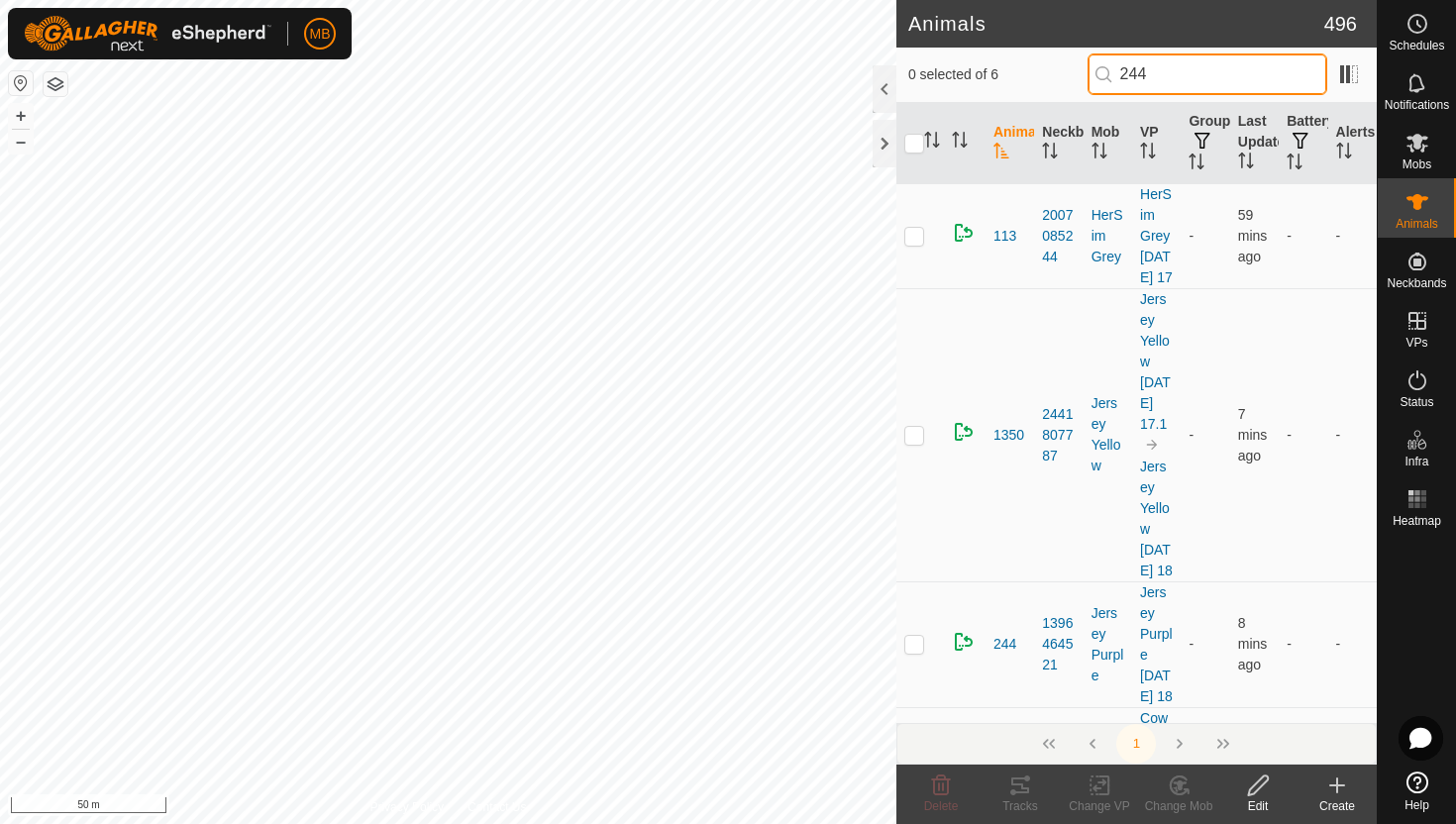 click on "244" at bounding box center [1207, 74] 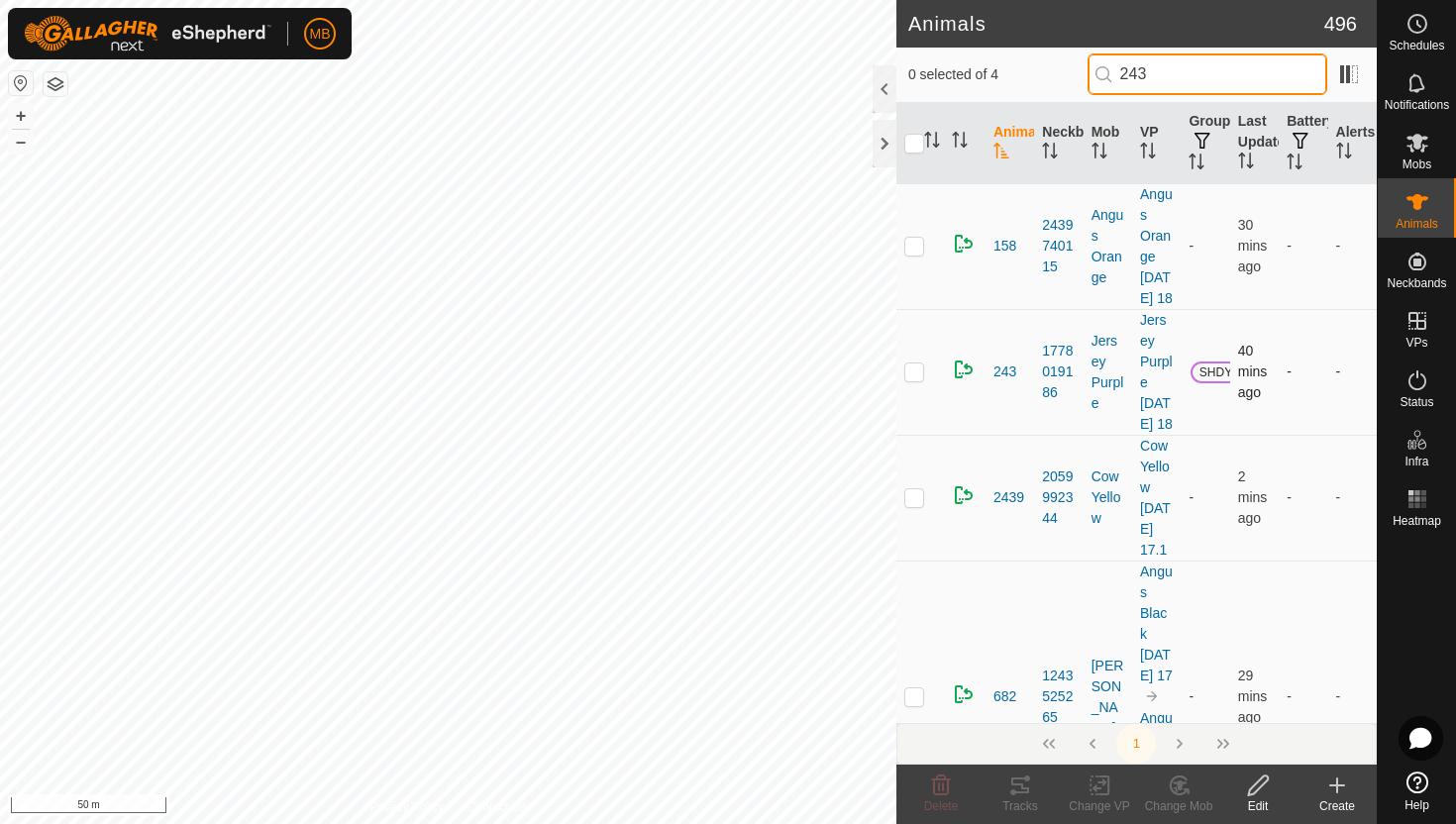 type on "243" 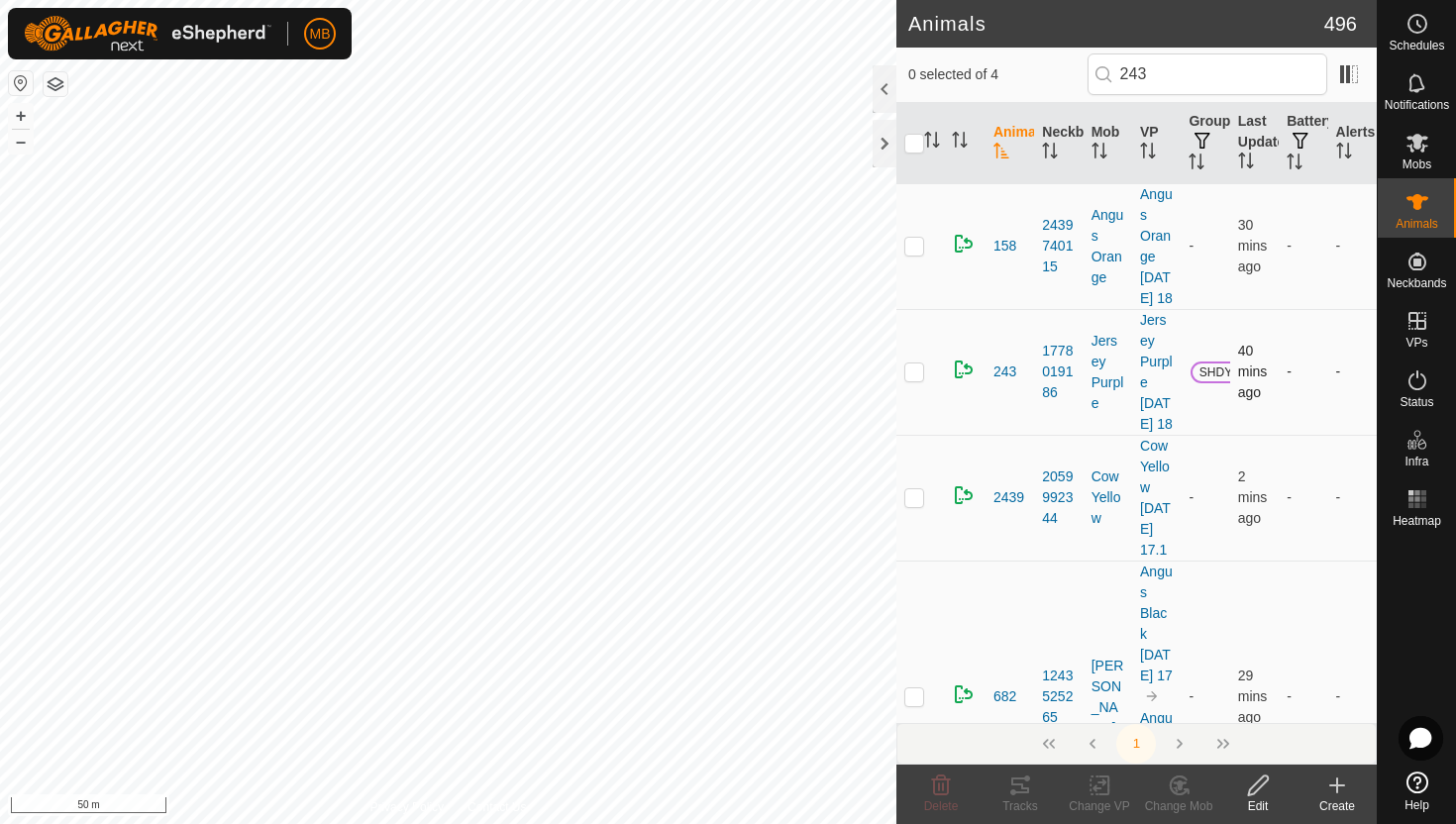 click at bounding box center (914, 371) 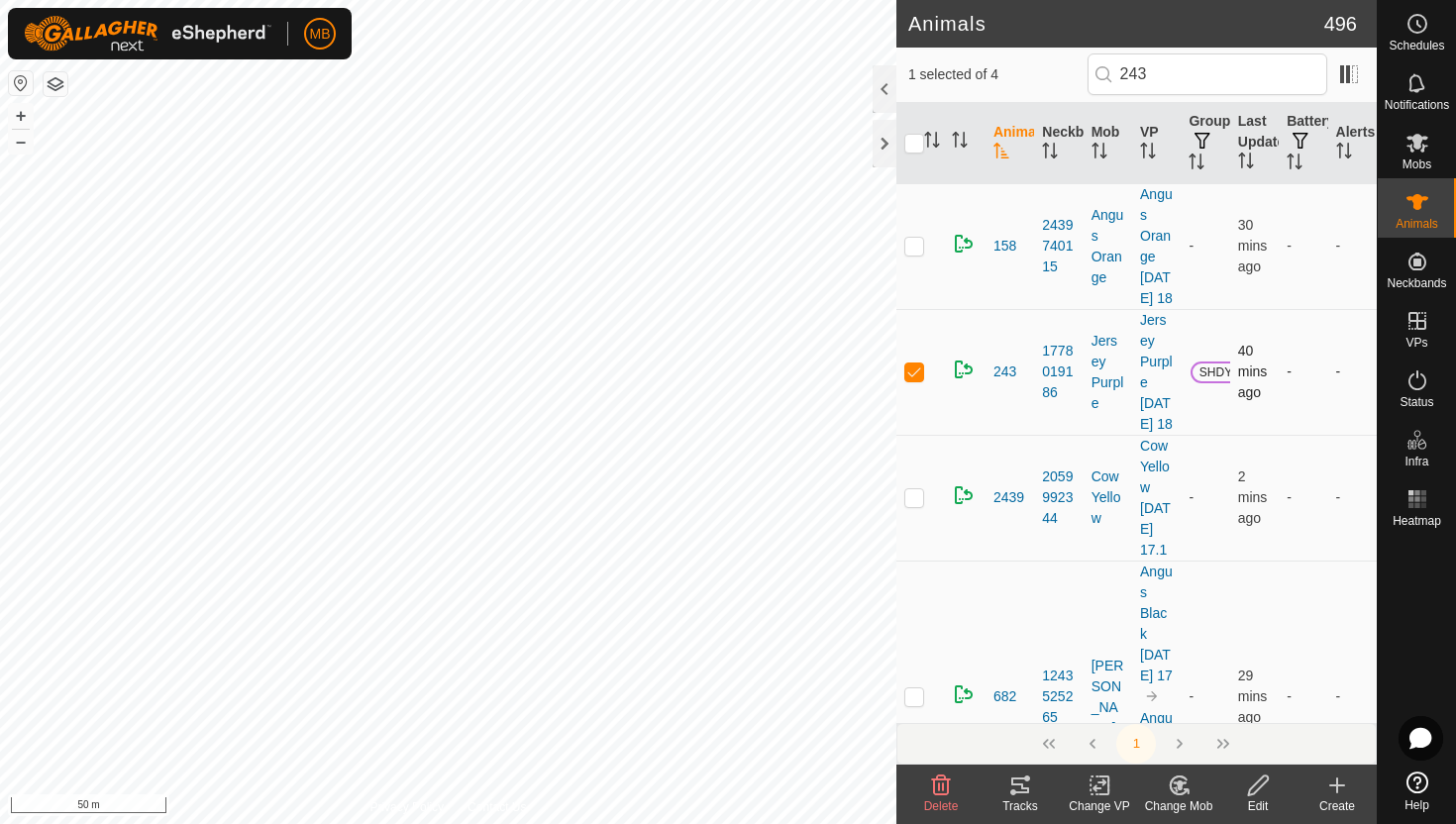 click at bounding box center [914, 371] 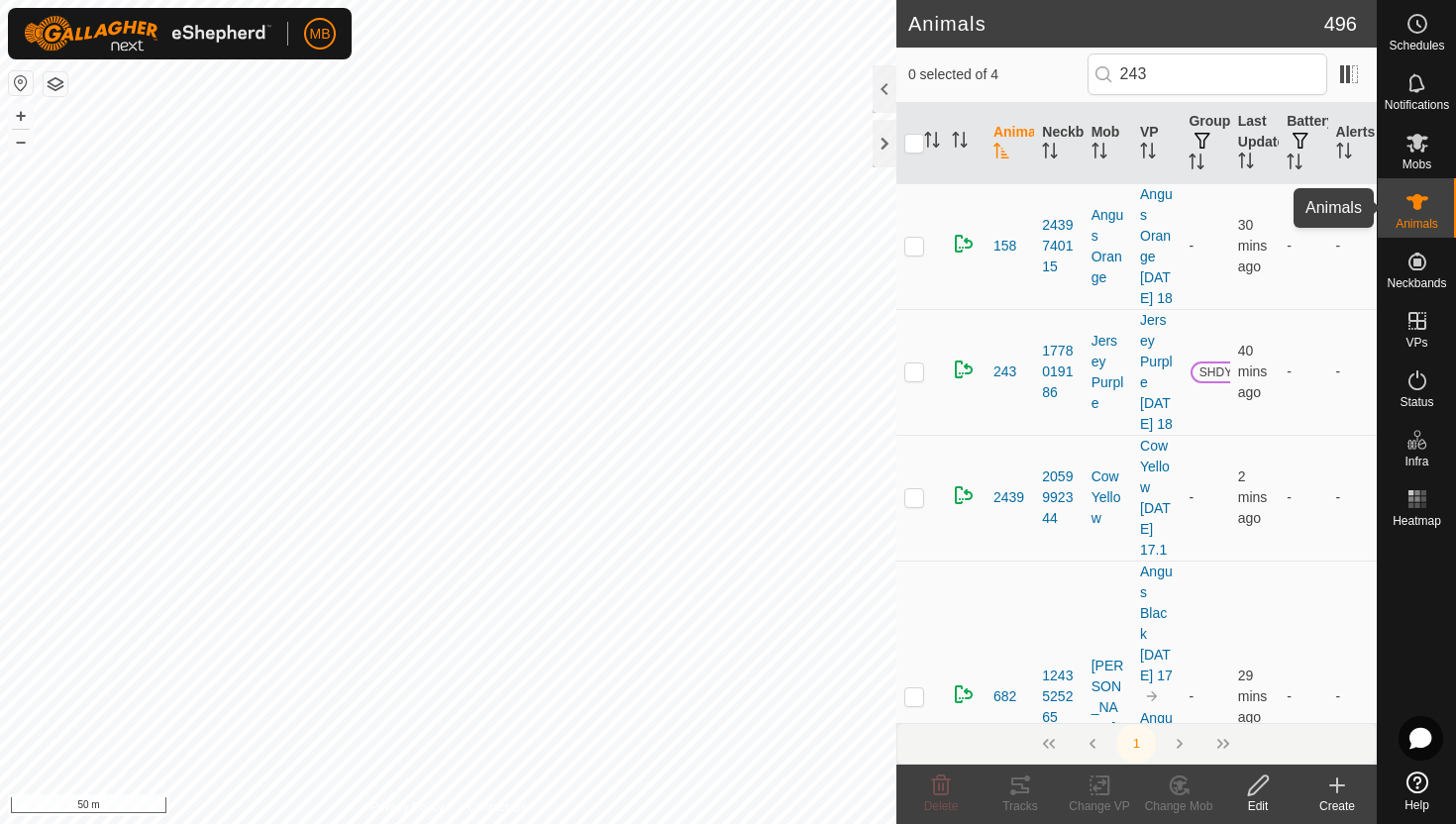click 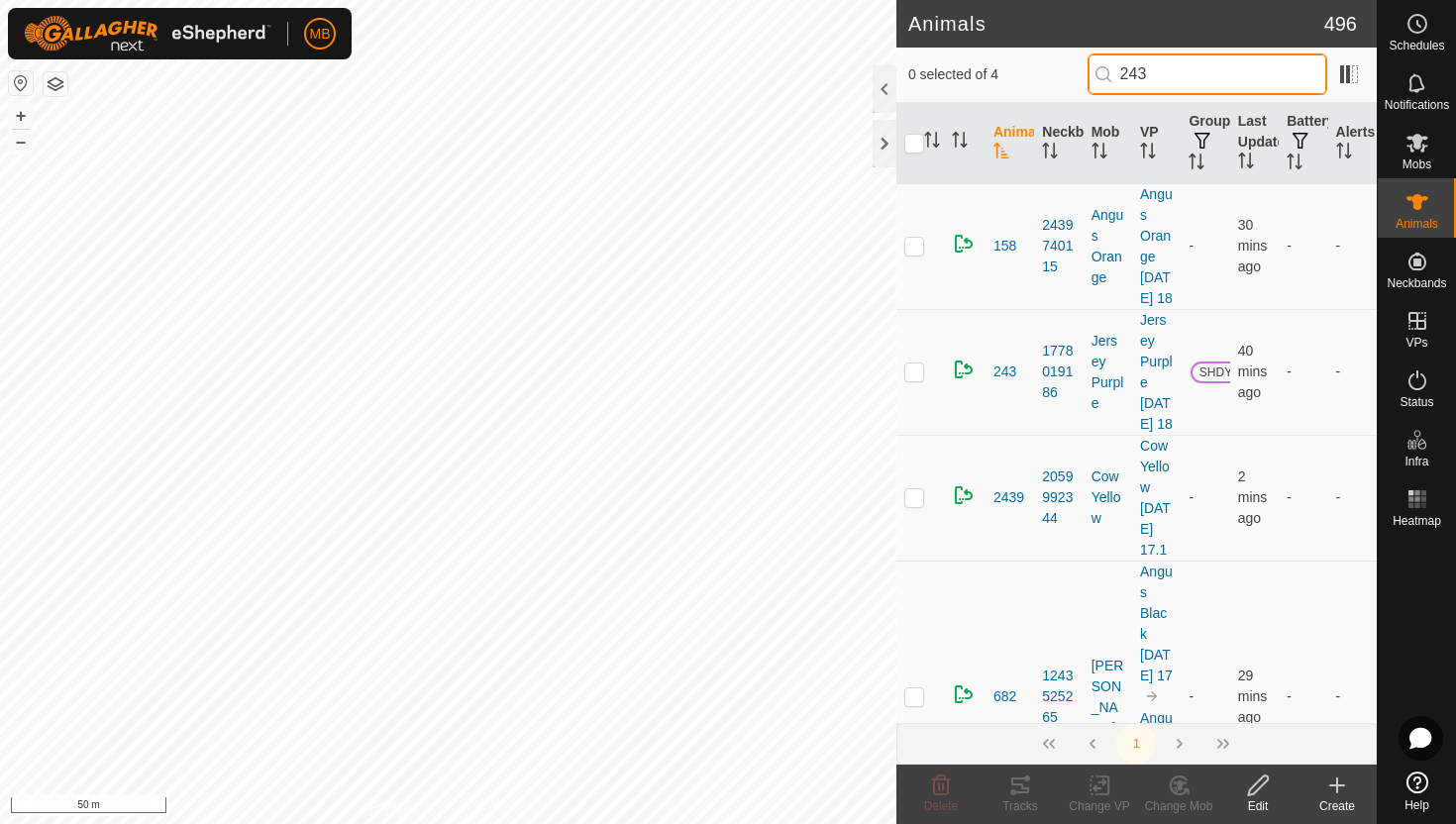 click on "243" at bounding box center (1207, 74) 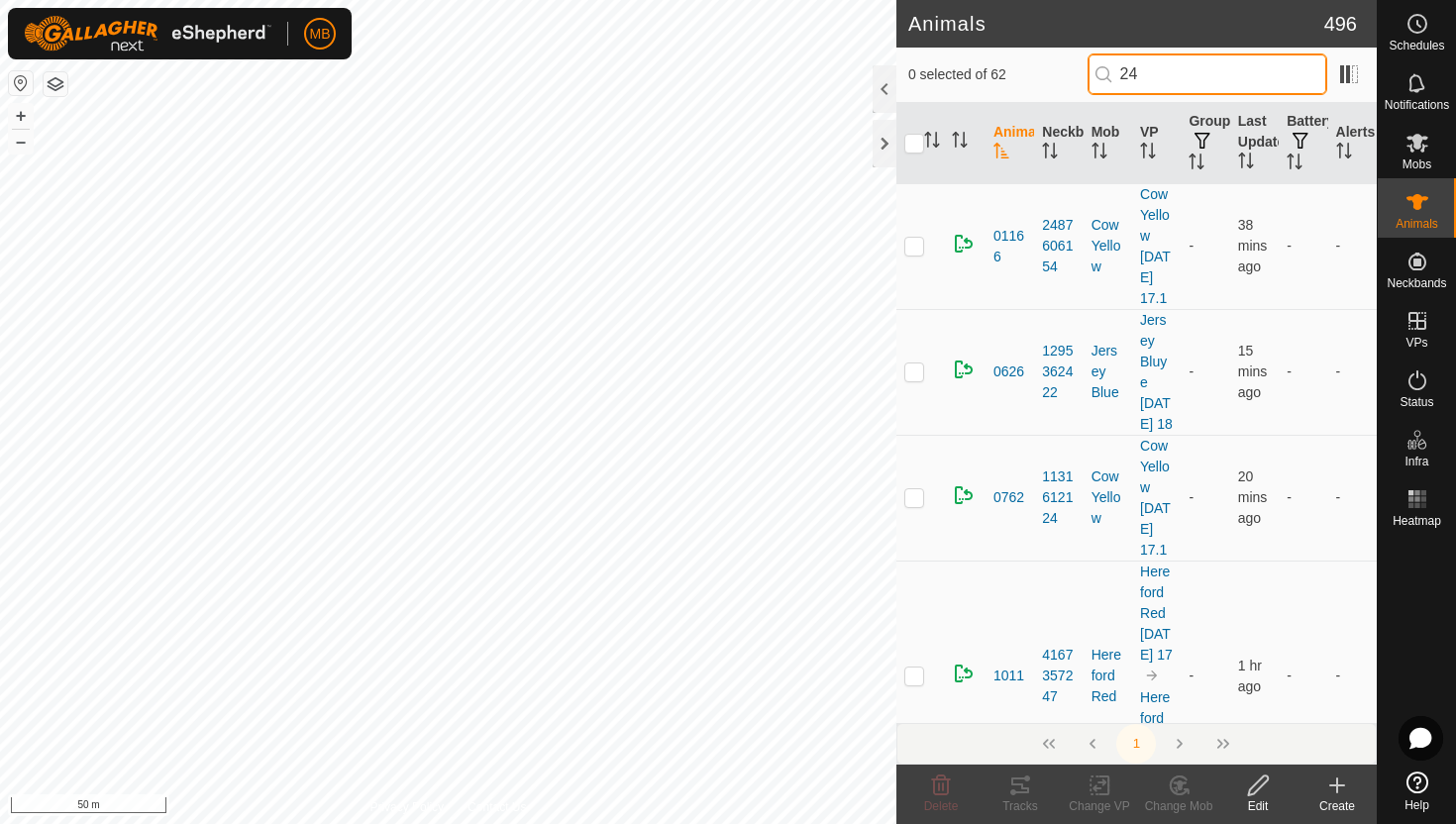 type on "2" 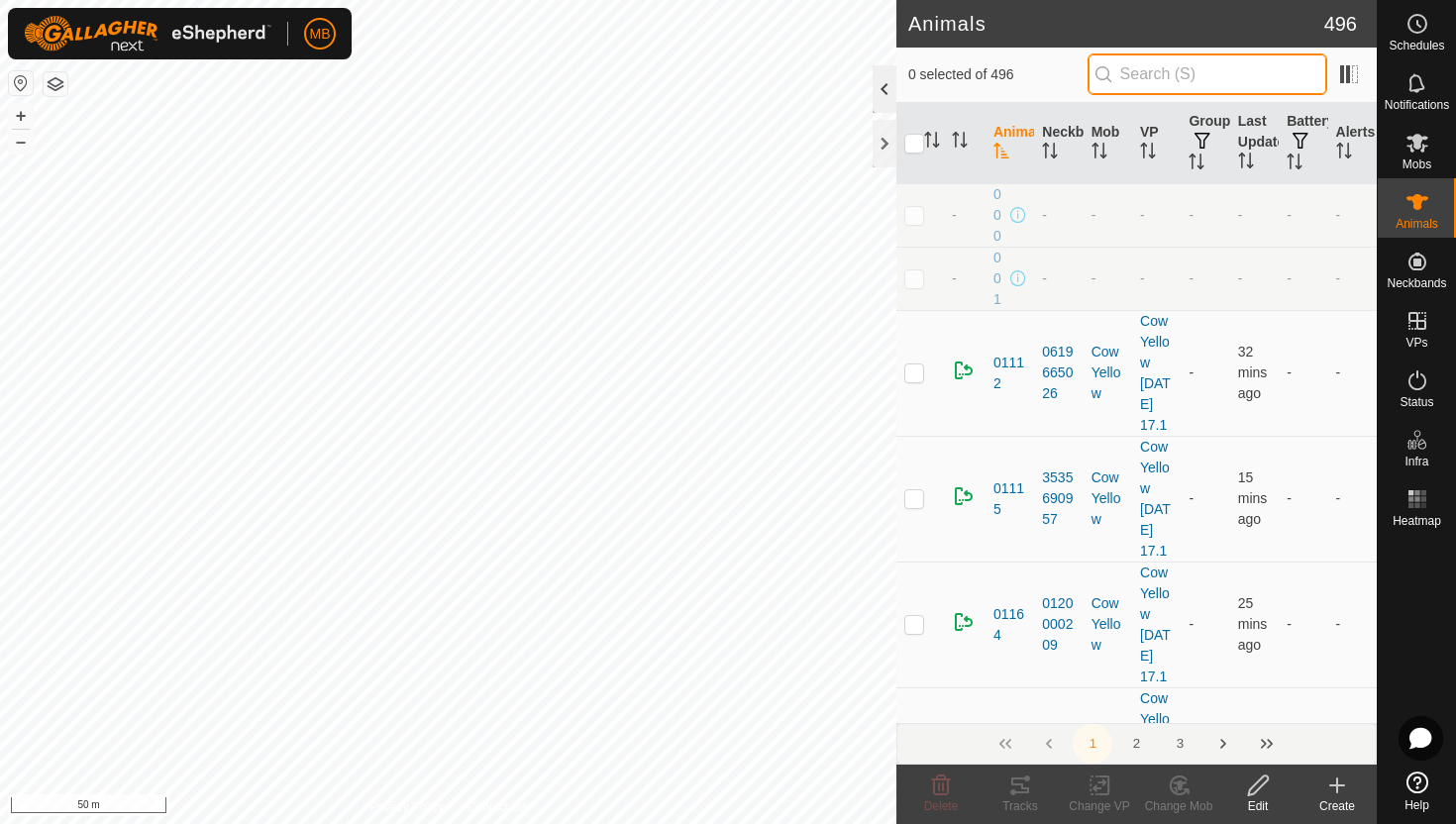 type 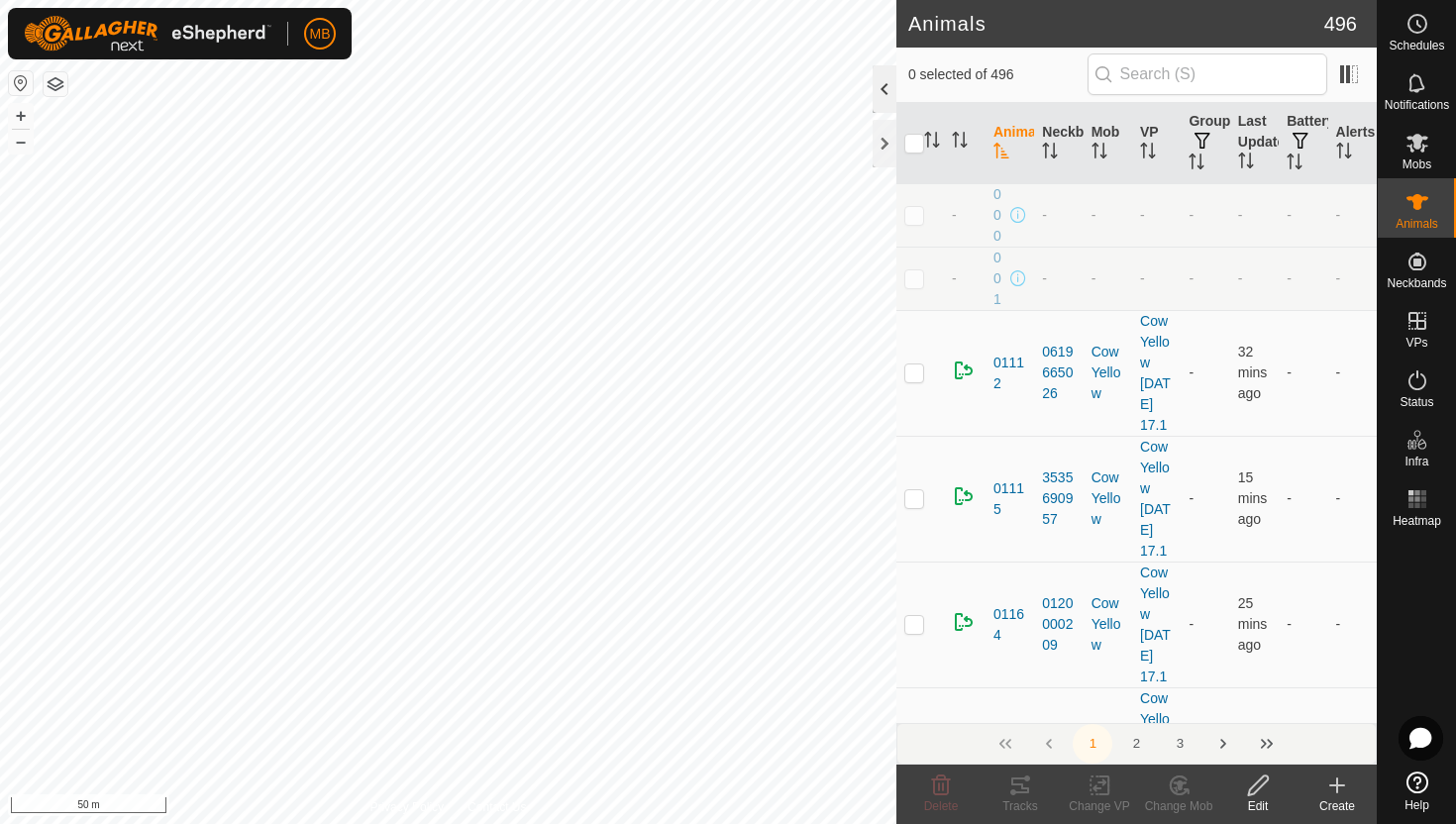 click 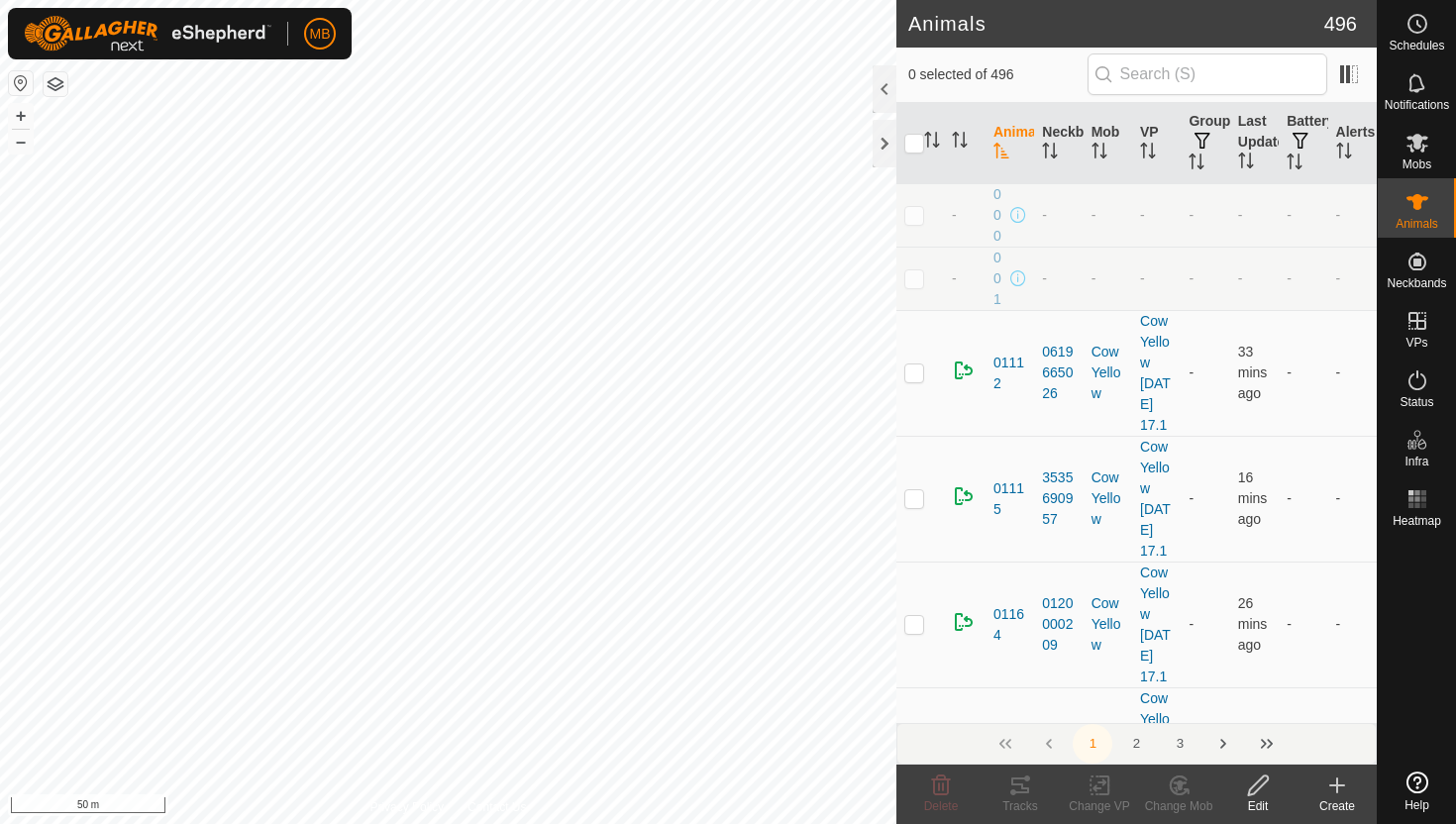 scroll, scrollTop: 0, scrollLeft: 0, axis: both 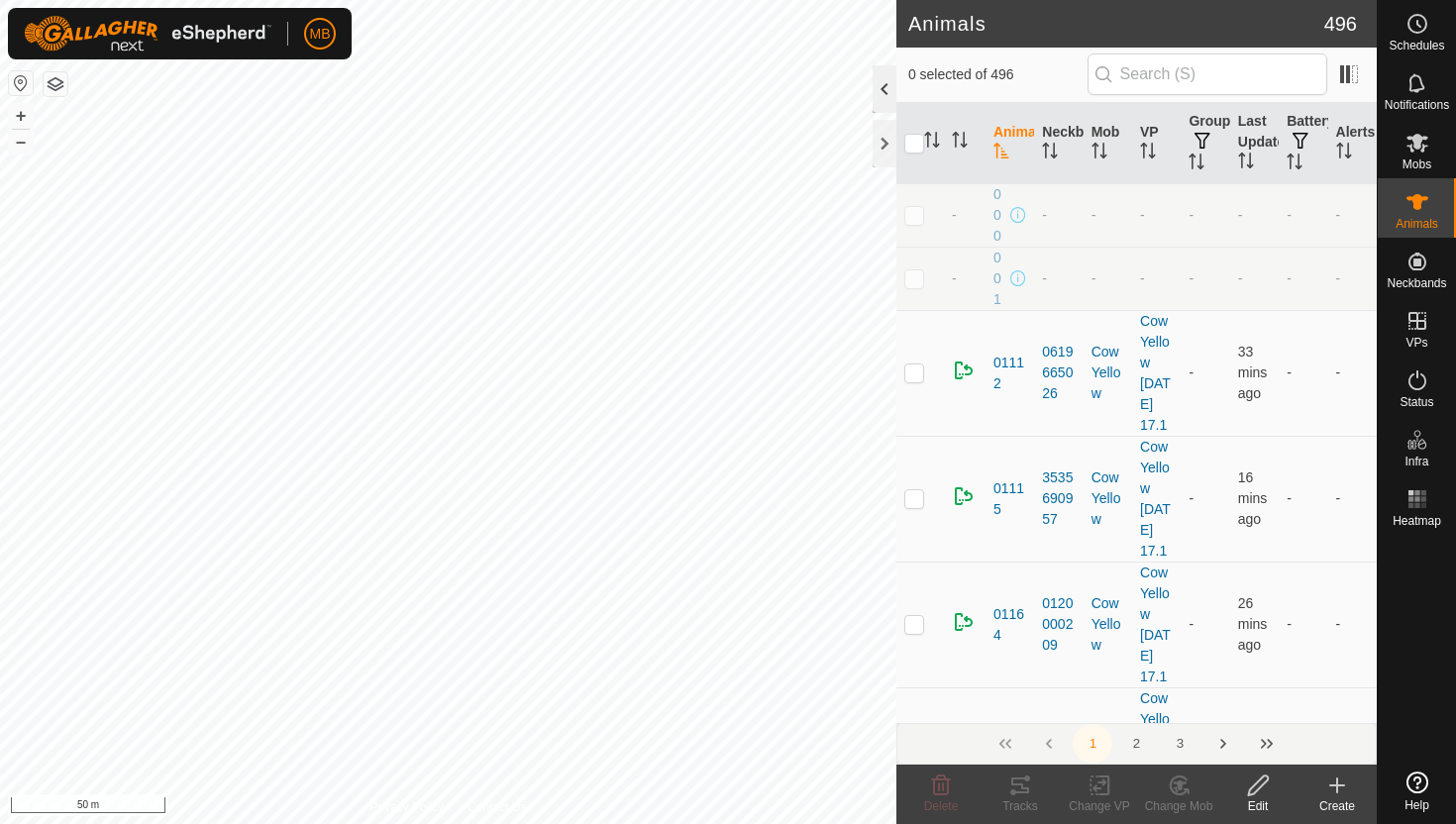 click 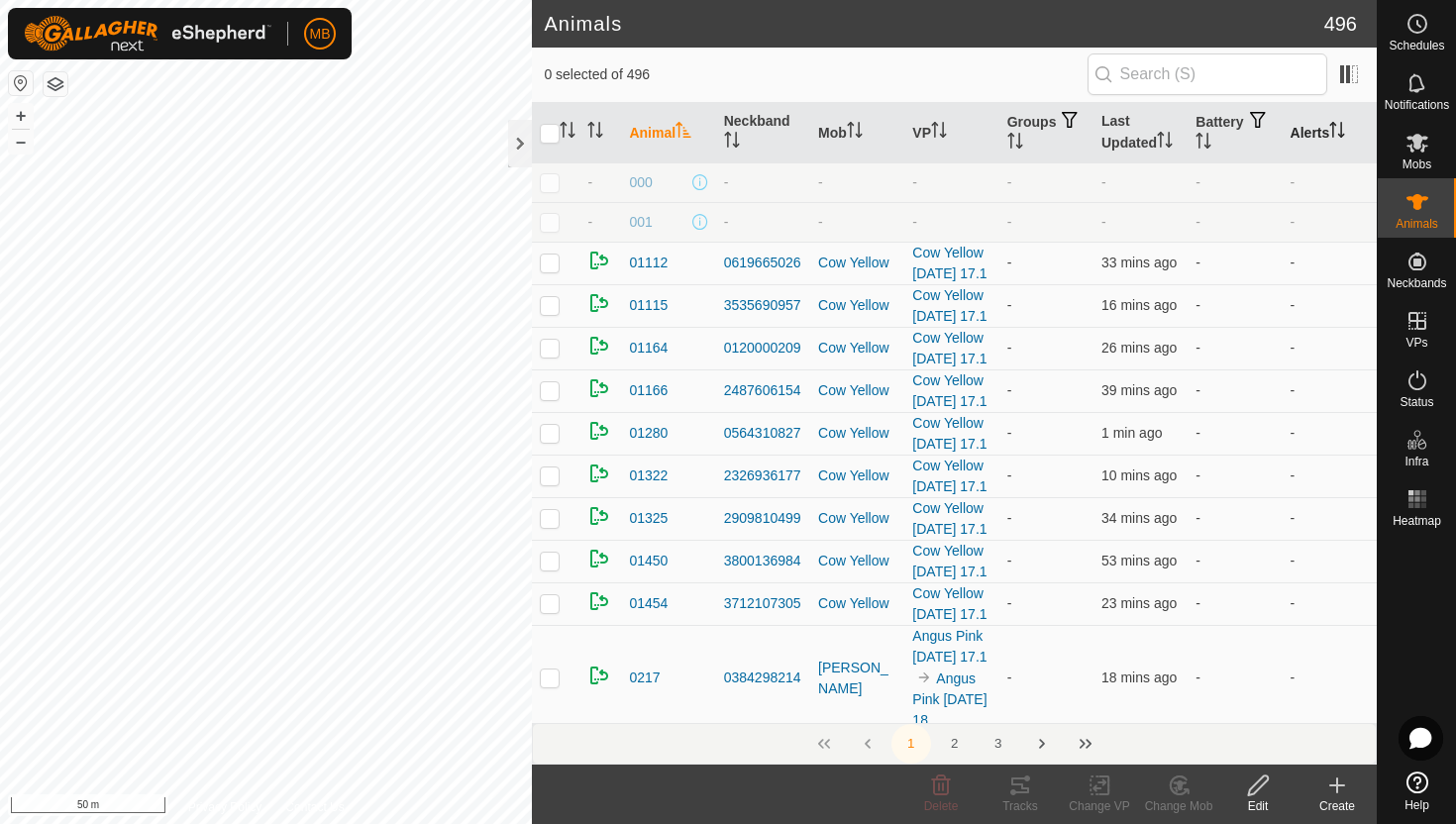 click 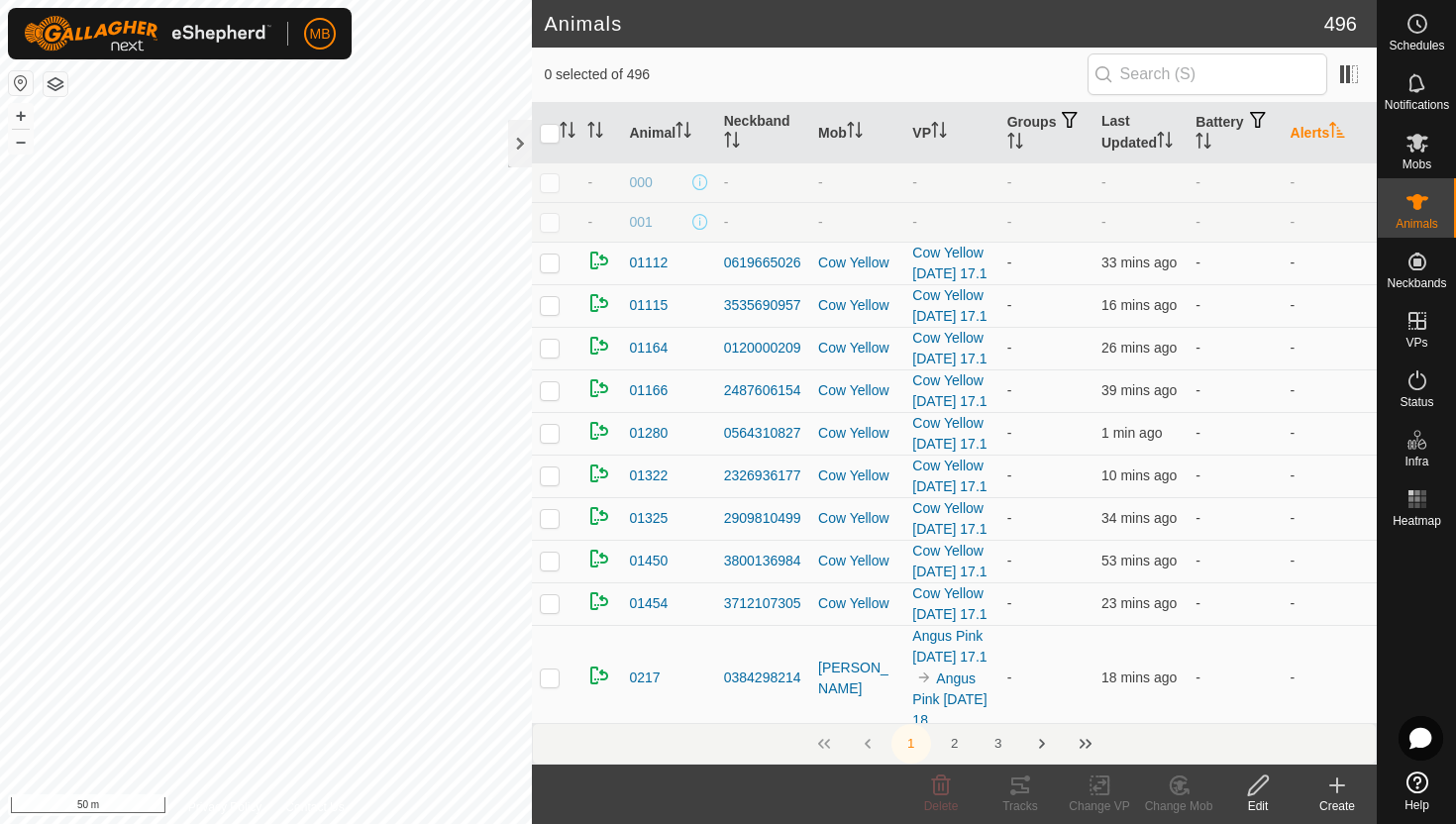 click 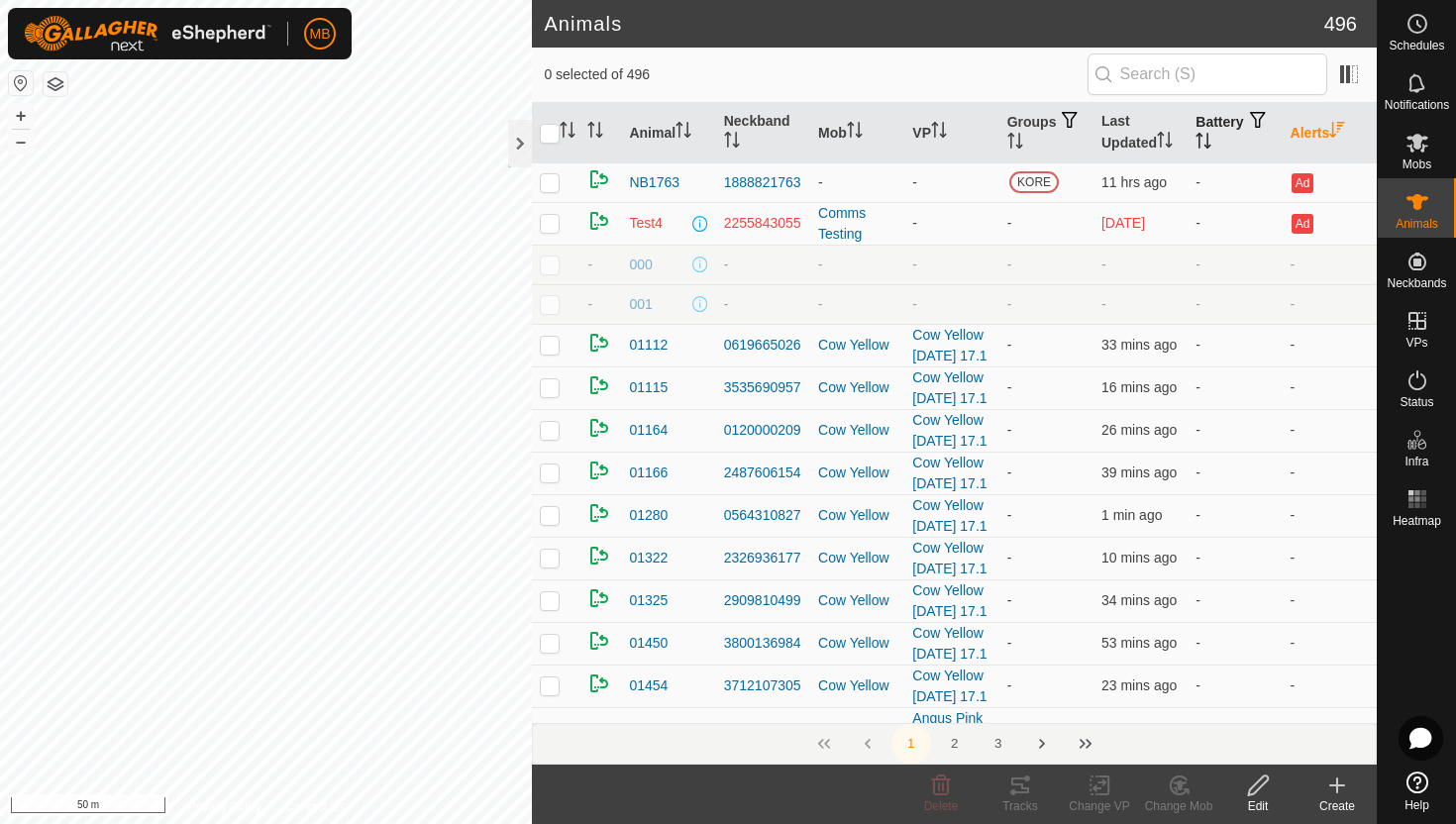 click 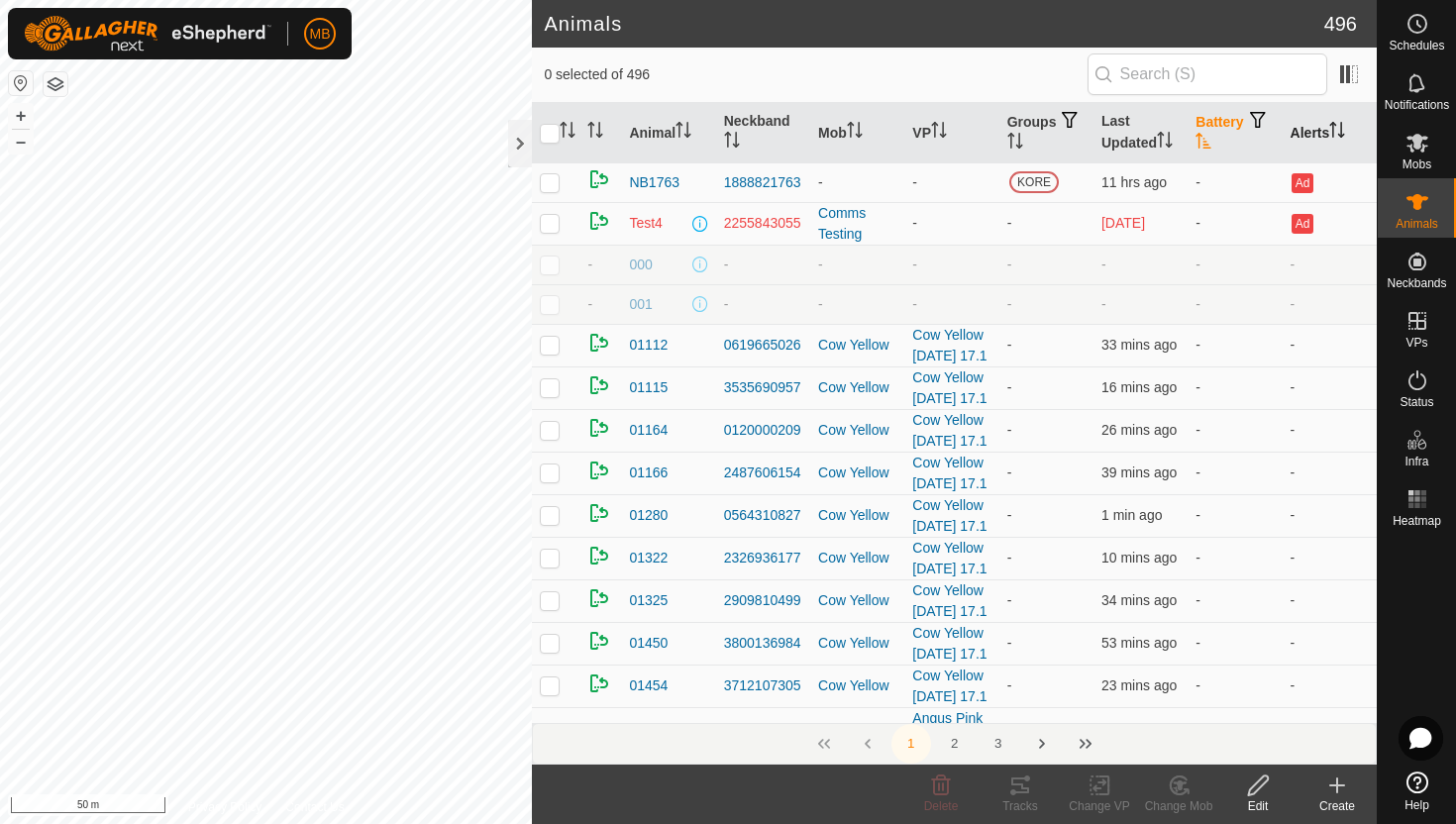 click 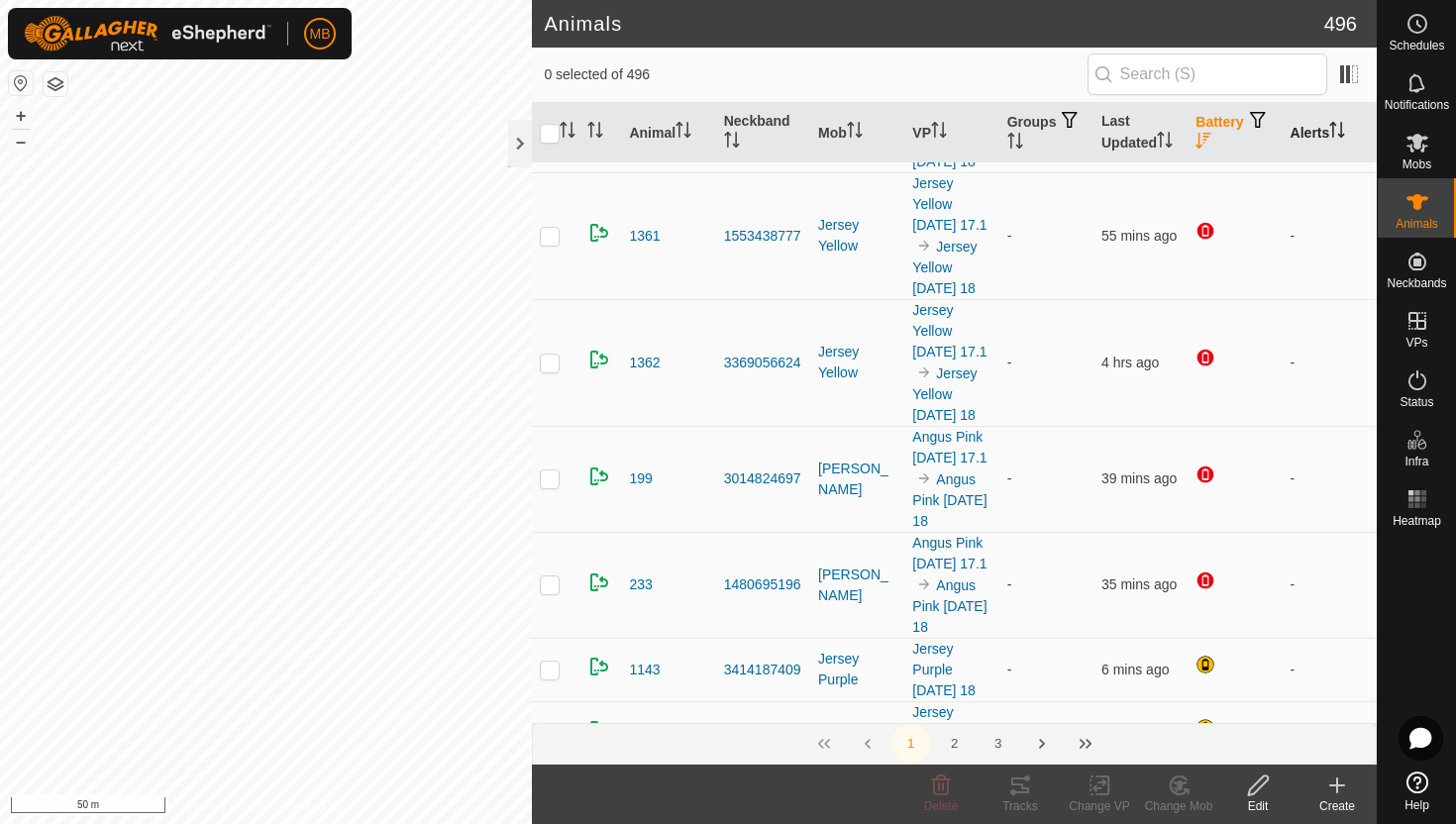 scroll, scrollTop: 494, scrollLeft: 0, axis: vertical 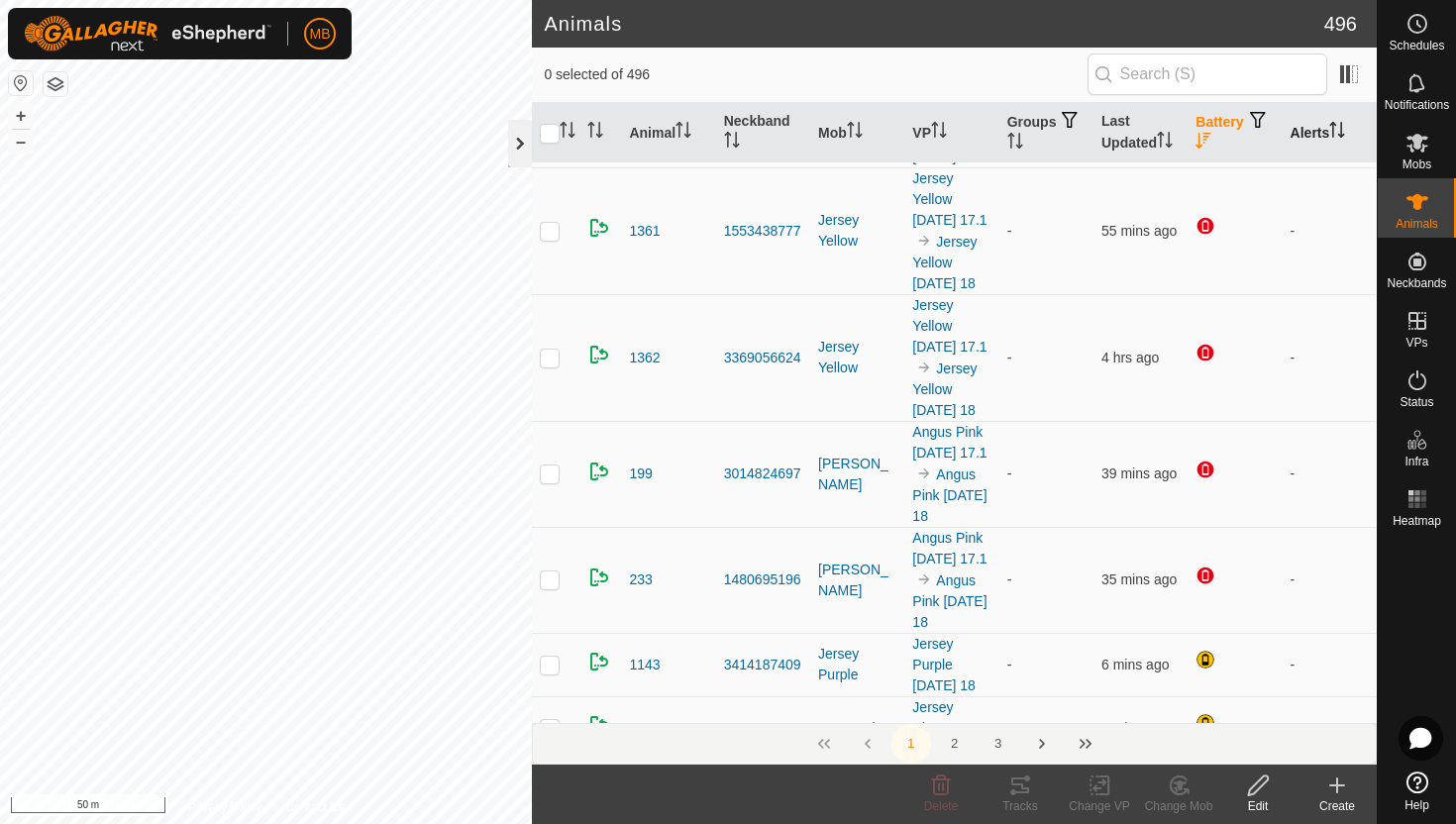 click 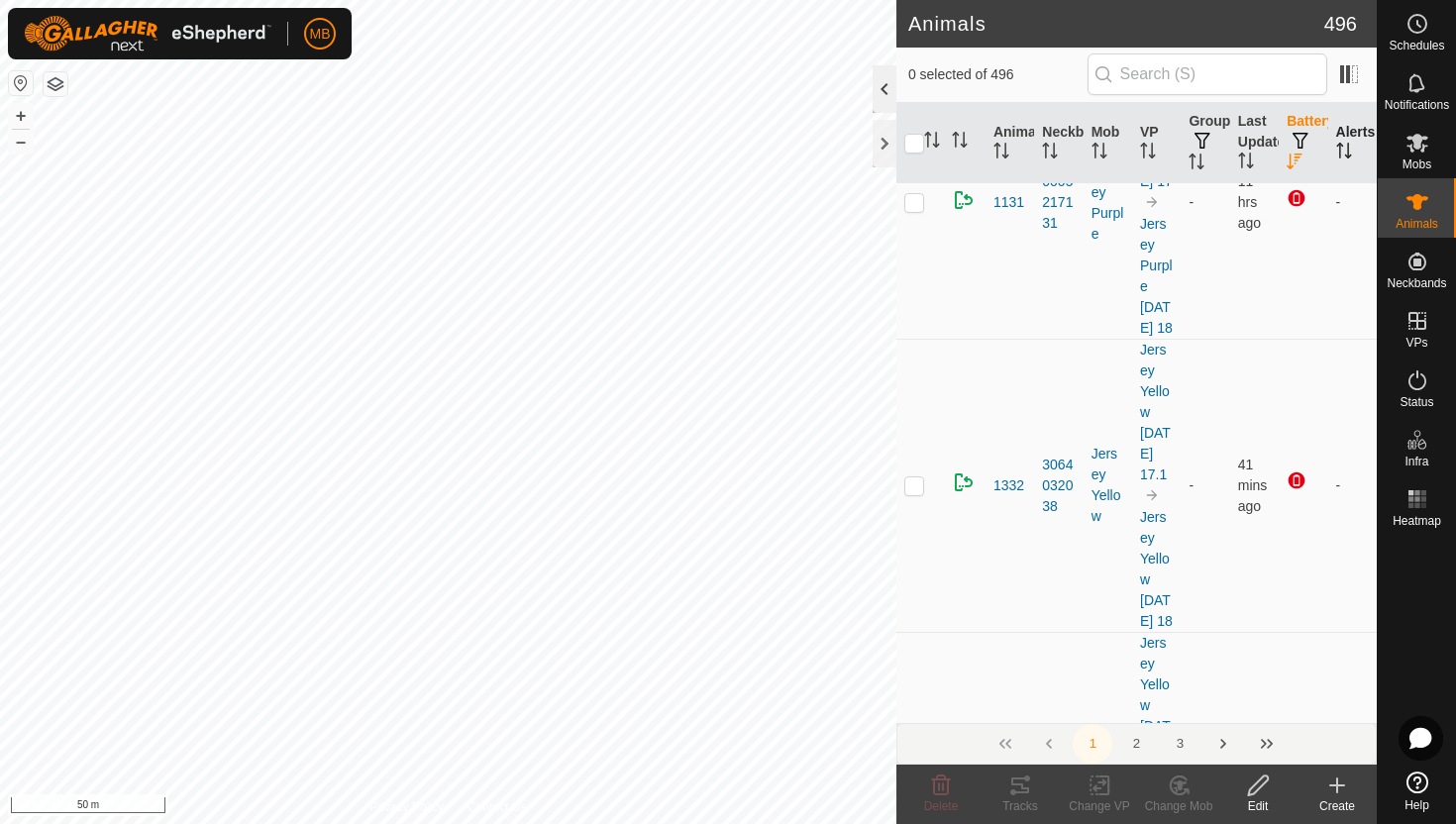 click 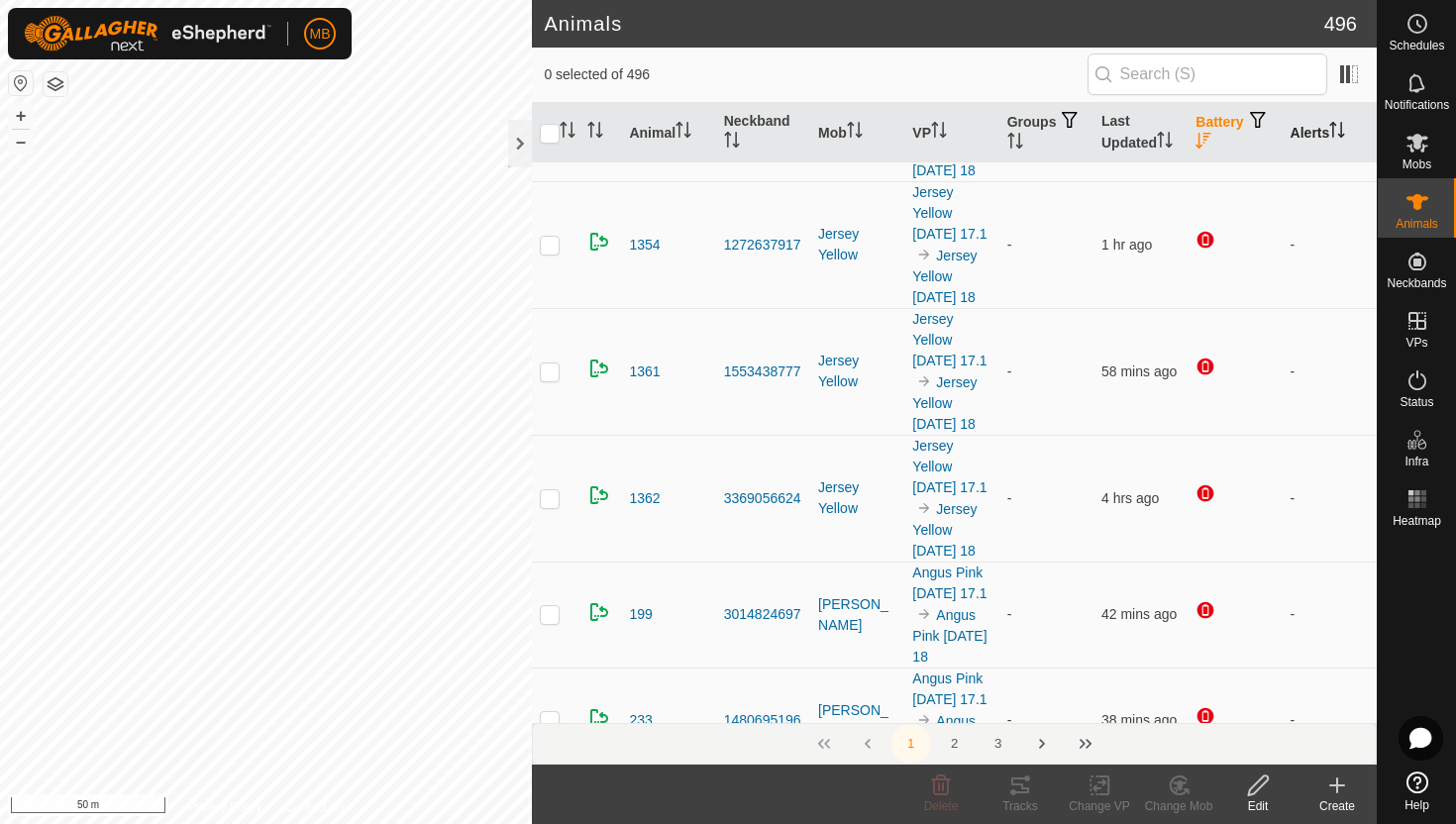 scroll, scrollTop: 0, scrollLeft: 0, axis: both 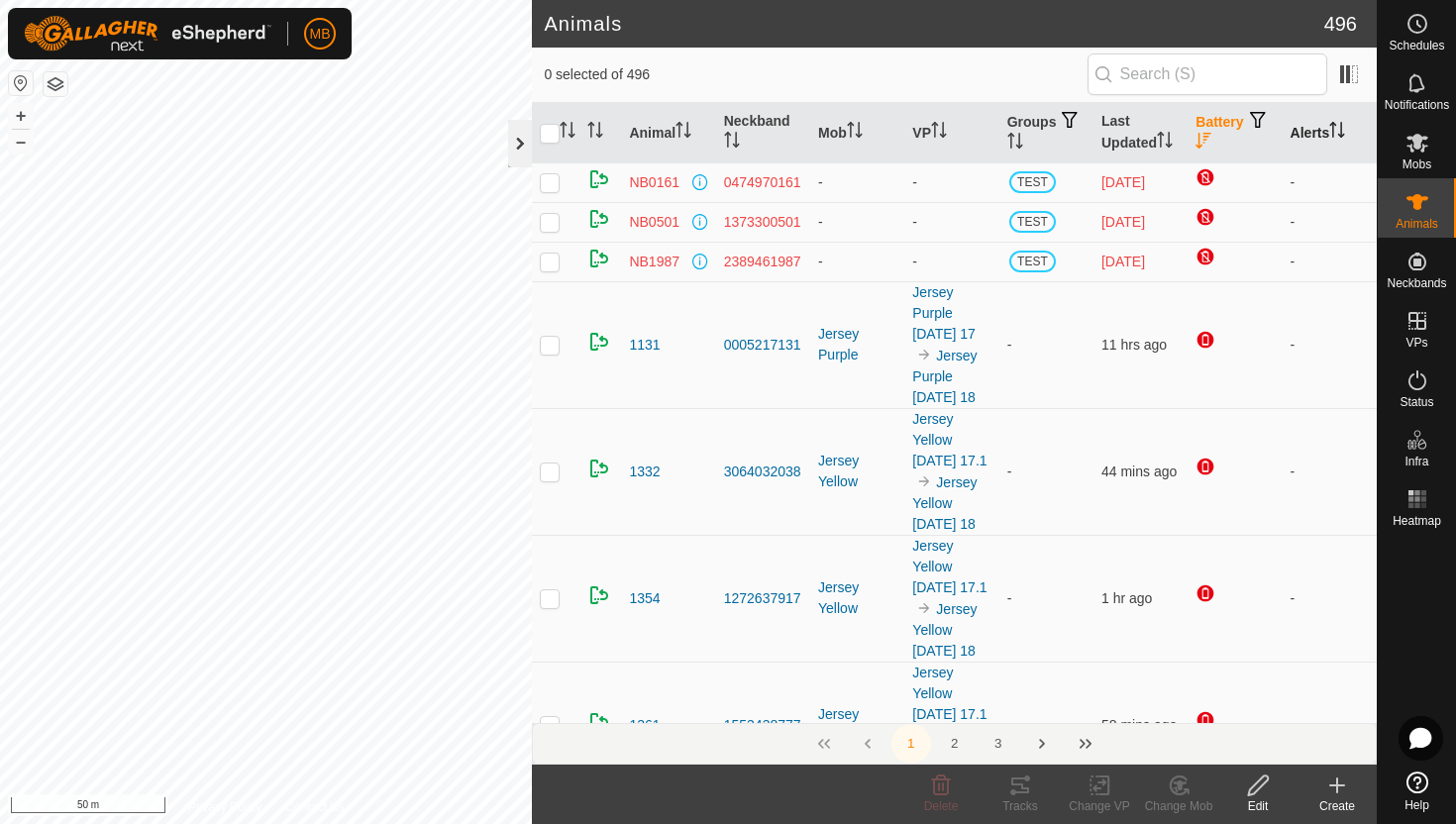 click 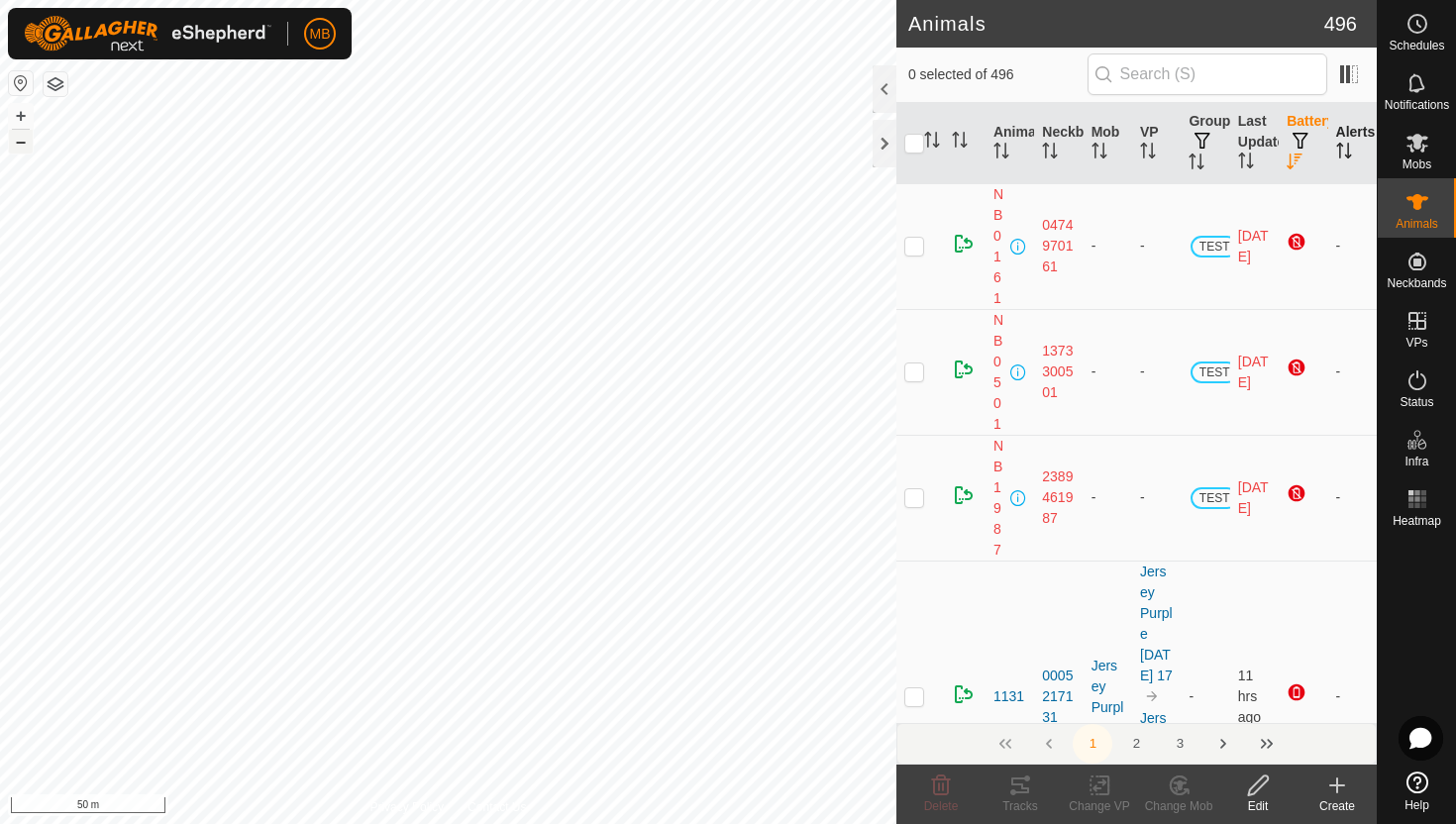 click on "–" at bounding box center (21, 142) 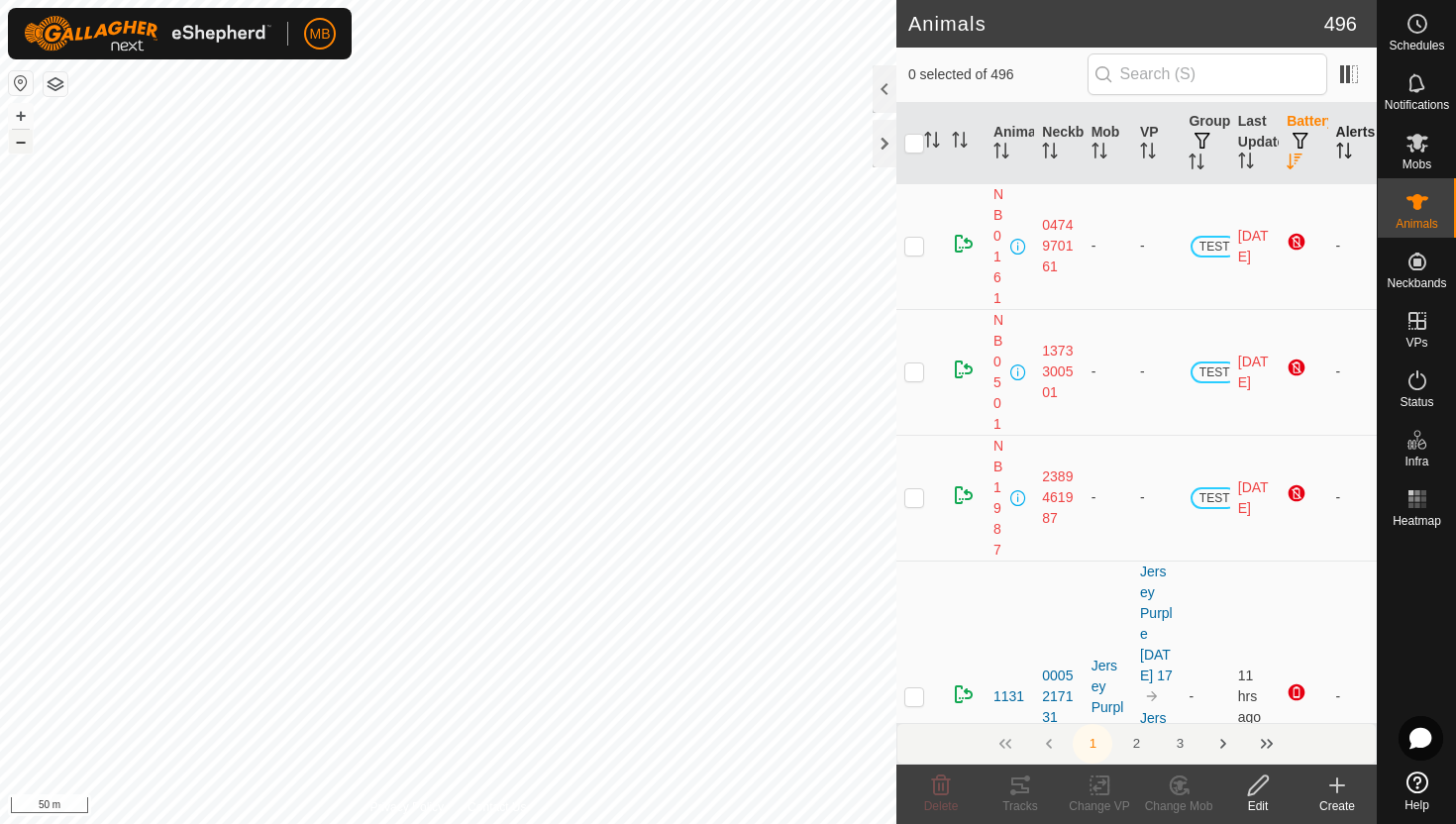 click on "–" at bounding box center (21, 142) 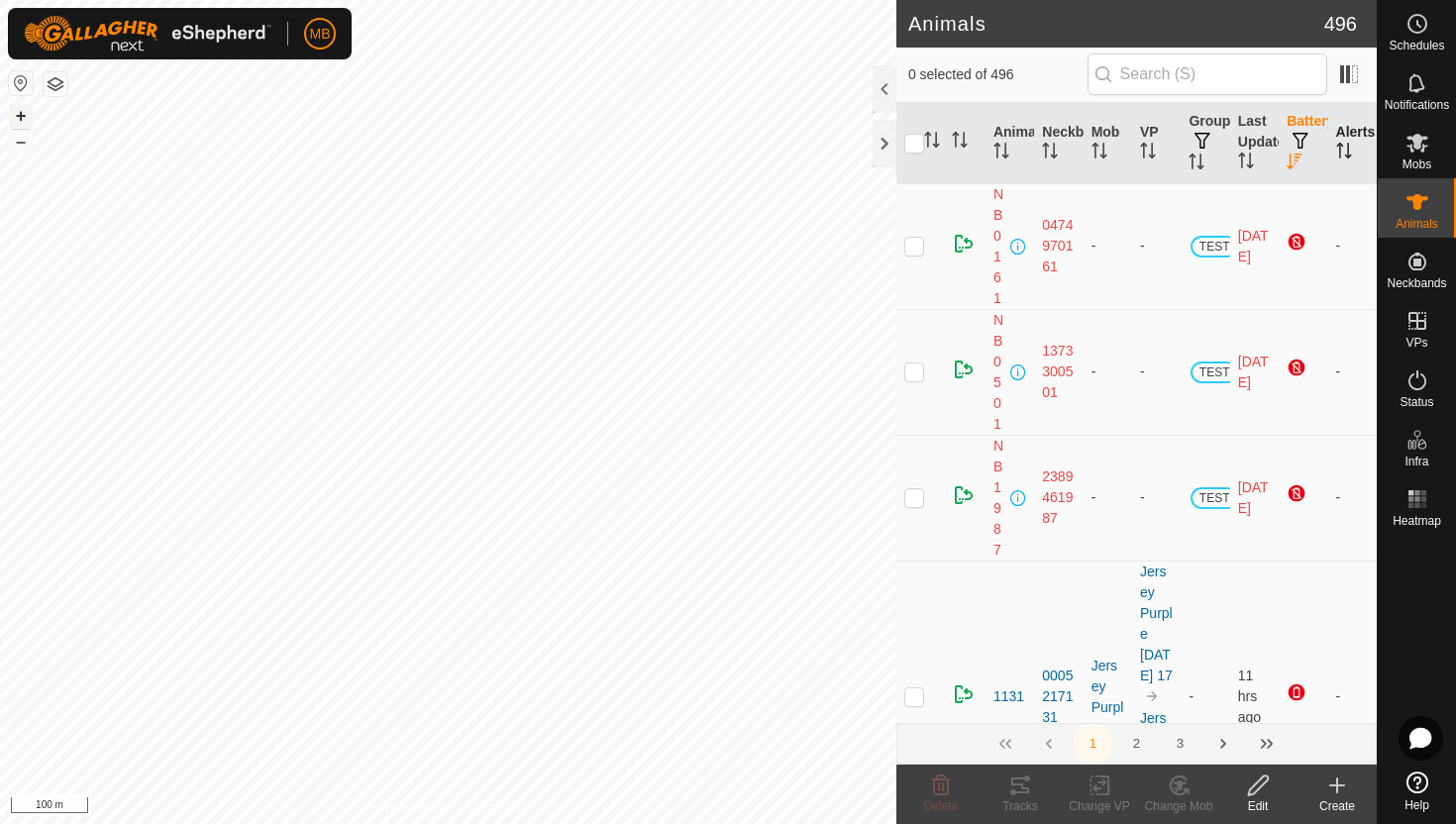 click on "+" at bounding box center (21, 116) 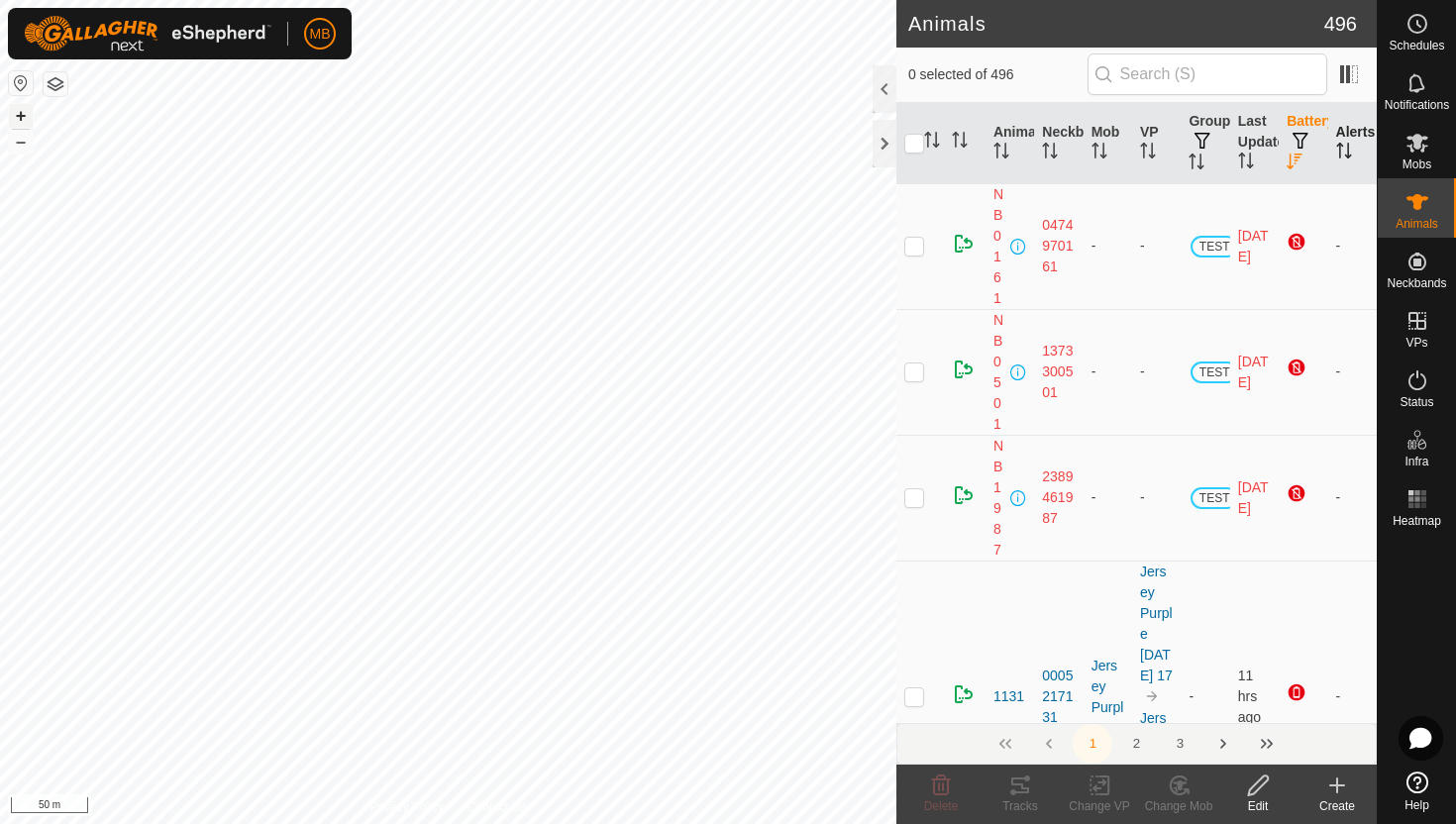 click on "+" at bounding box center (21, 116) 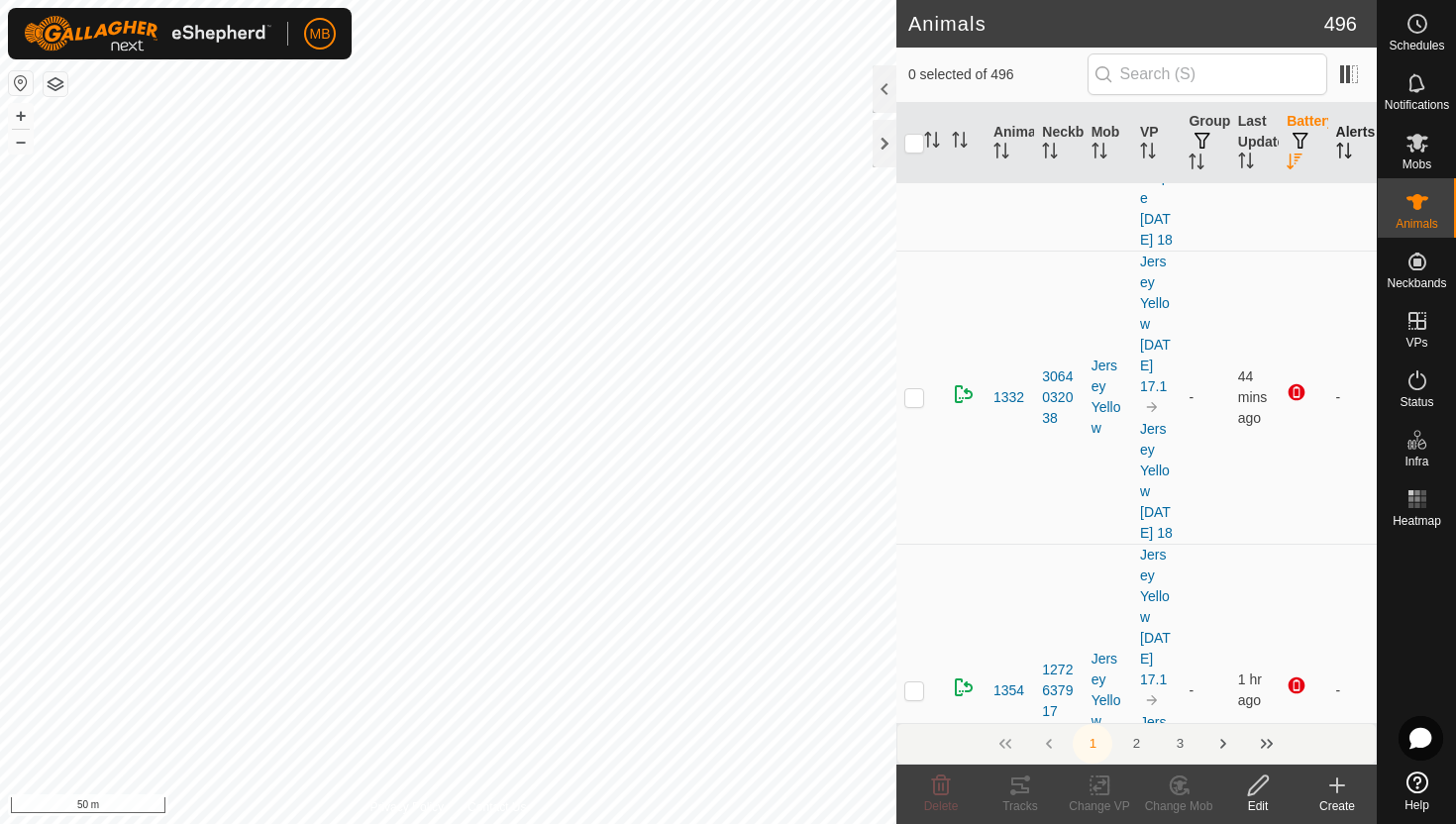 scroll, scrollTop: 585, scrollLeft: 0, axis: vertical 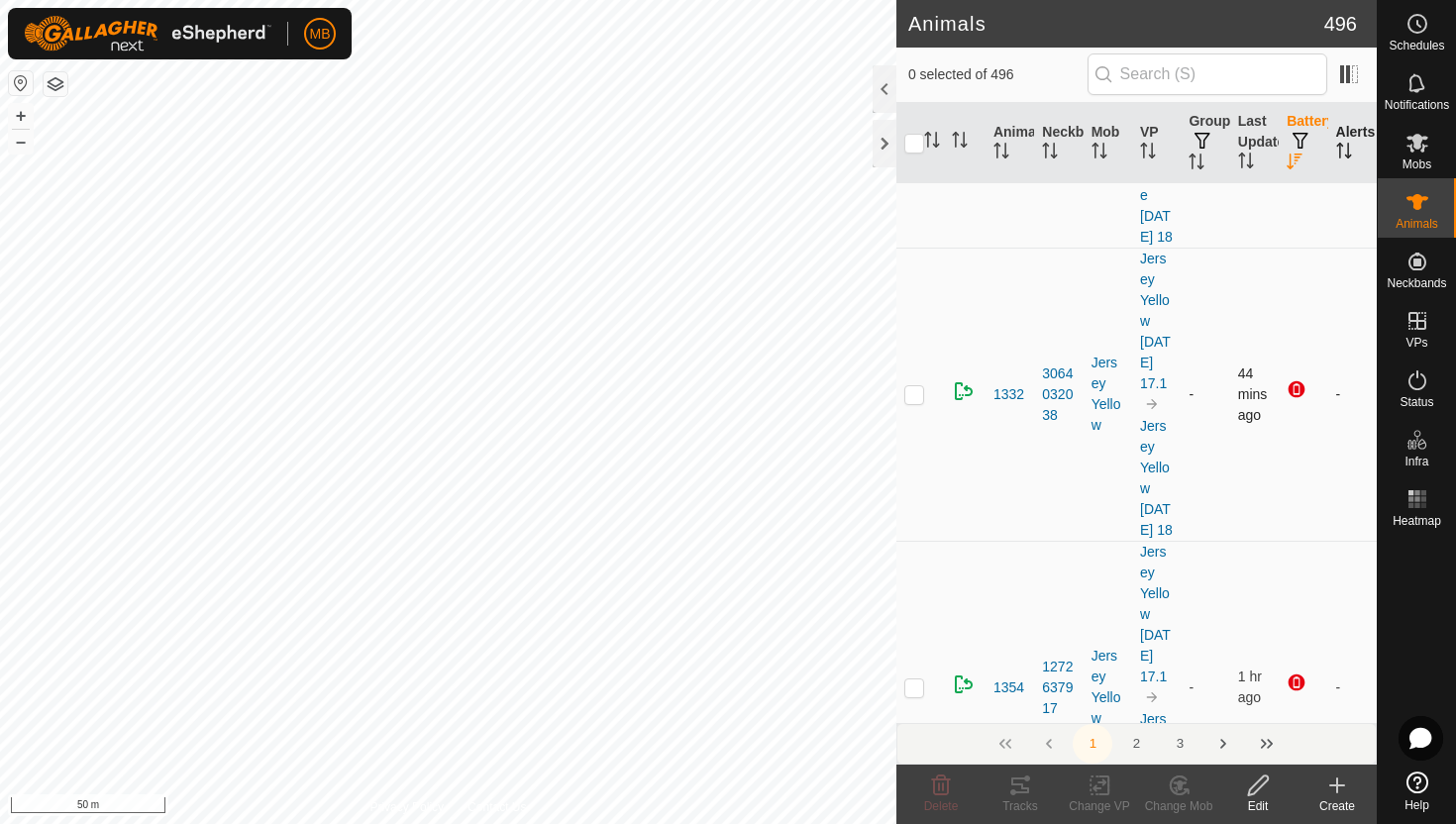 click at bounding box center [914, 394] 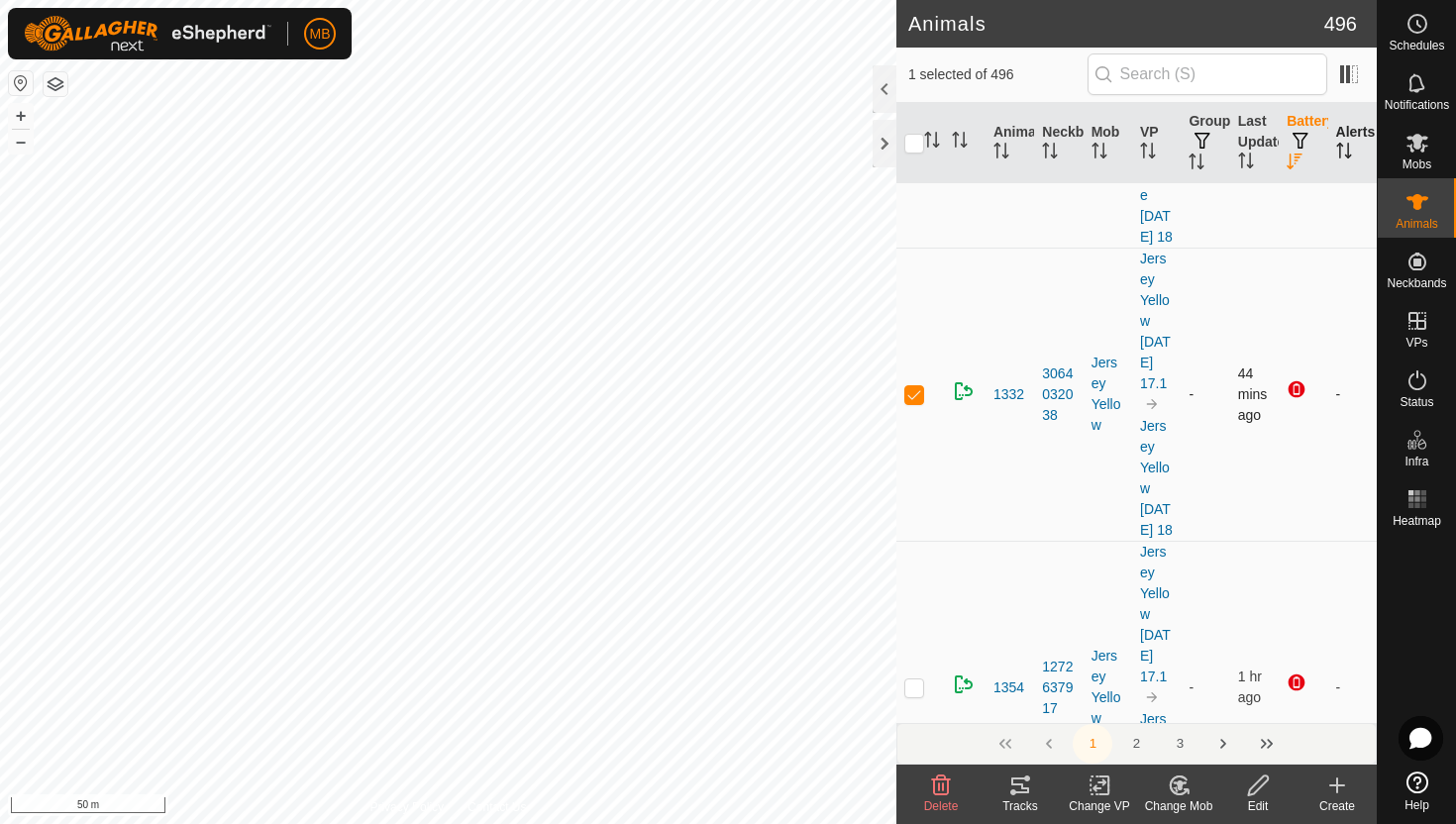 click at bounding box center (914, 394) 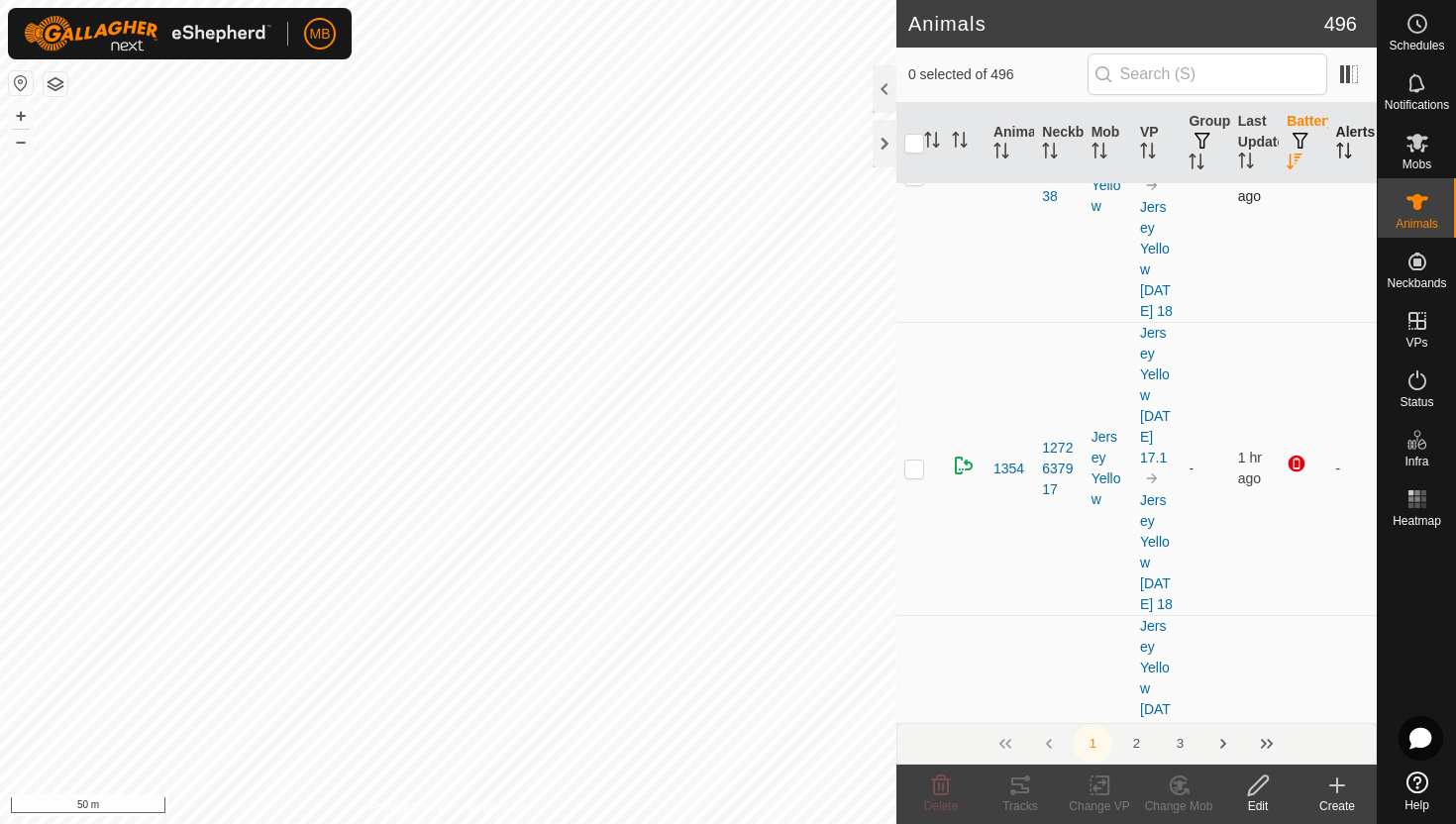scroll, scrollTop: 822, scrollLeft: 0, axis: vertical 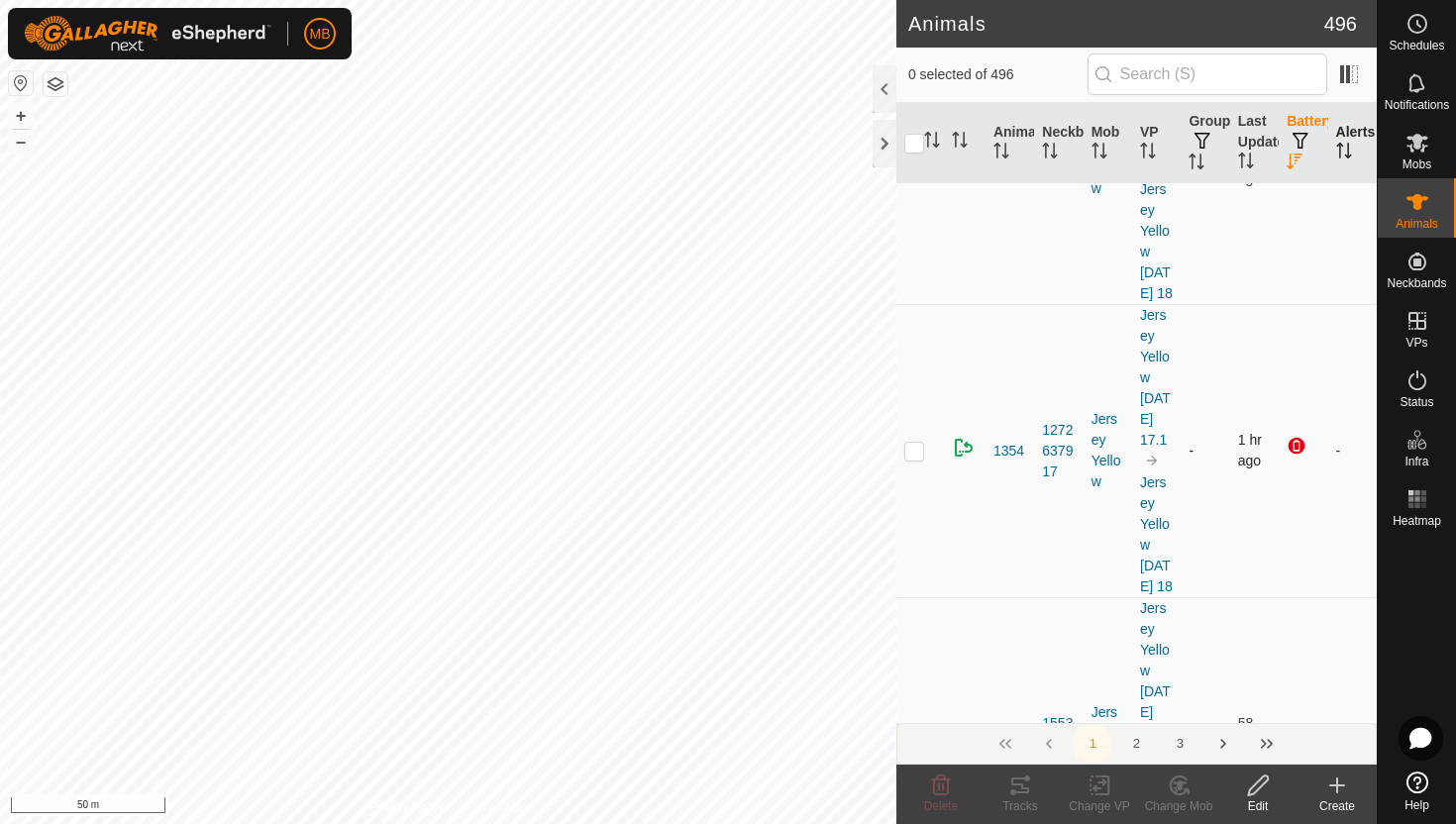 click at bounding box center [914, 451] 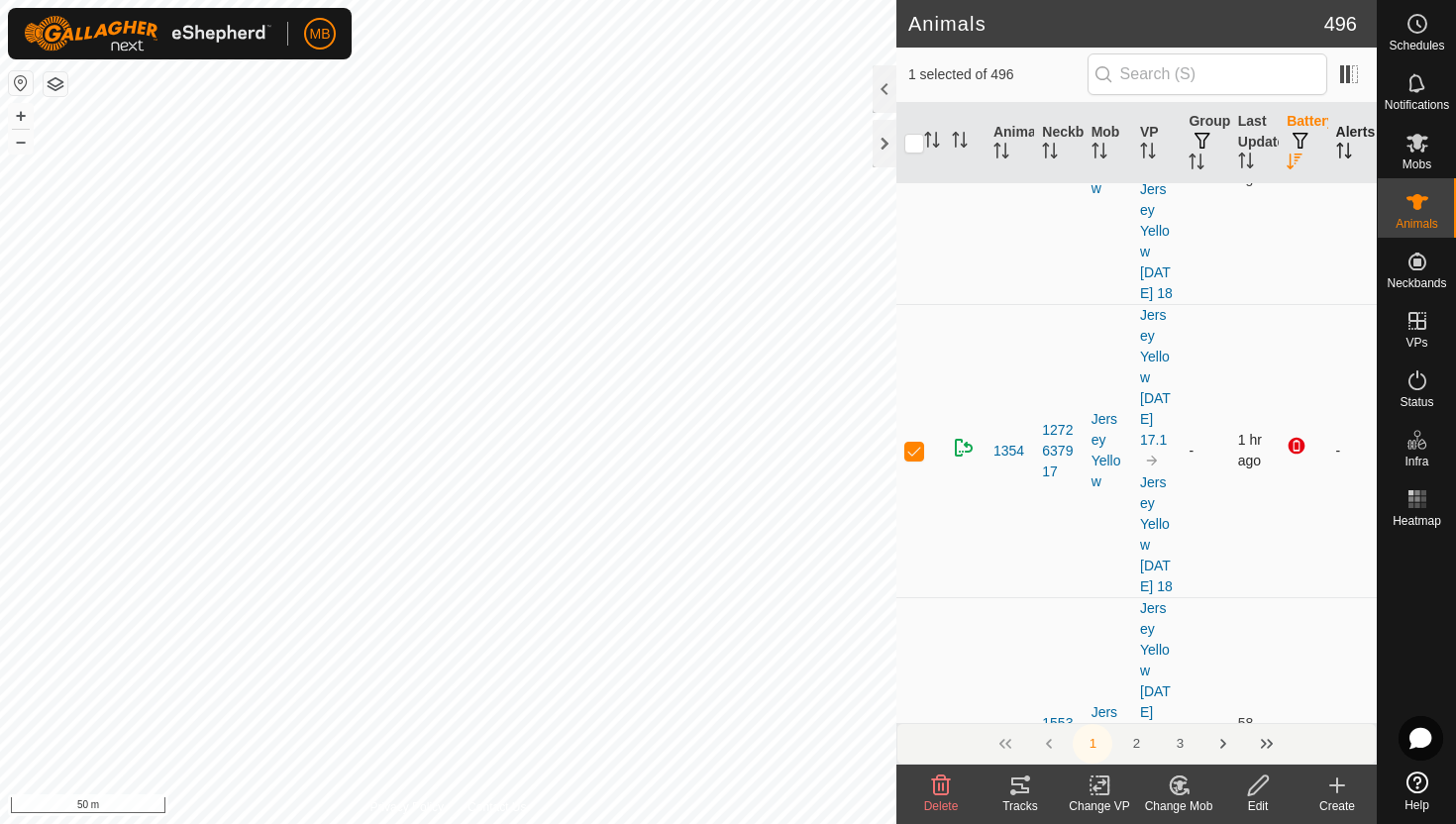 click at bounding box center (914, 451) 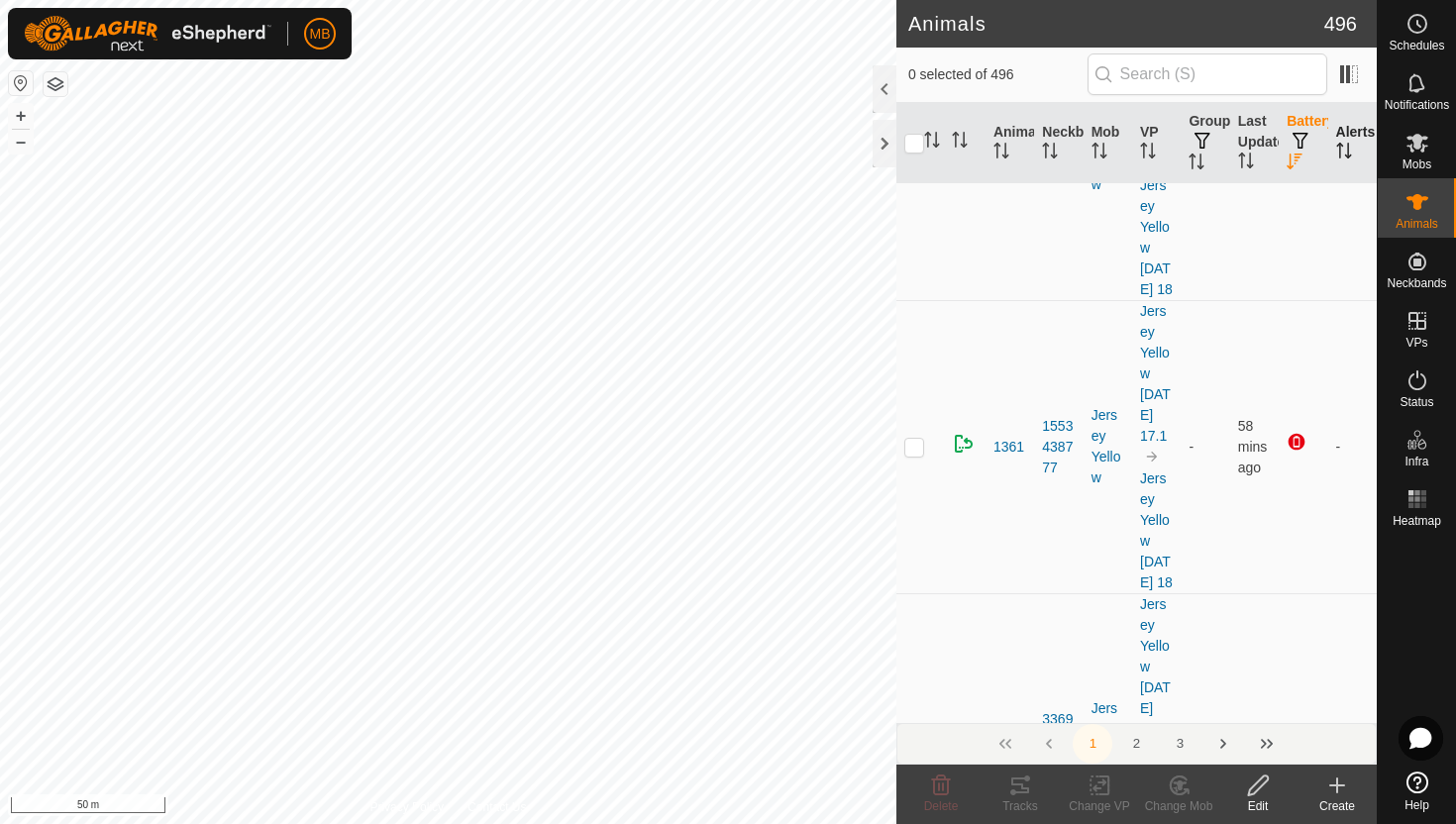 scroll, scrollTop: 1120, scrollLeft: 0, axis: vertical 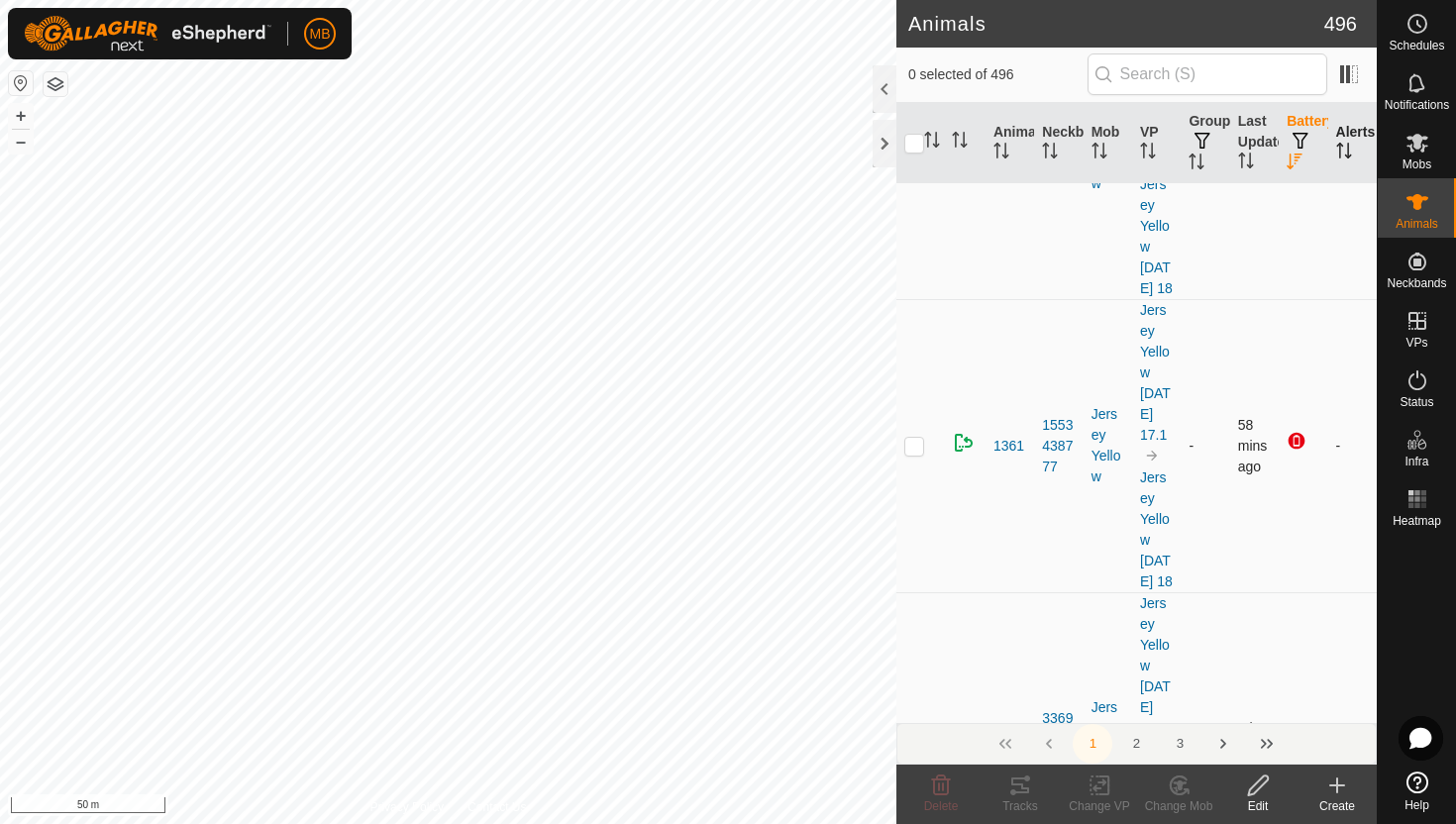 click at bounding box center (914, 446) 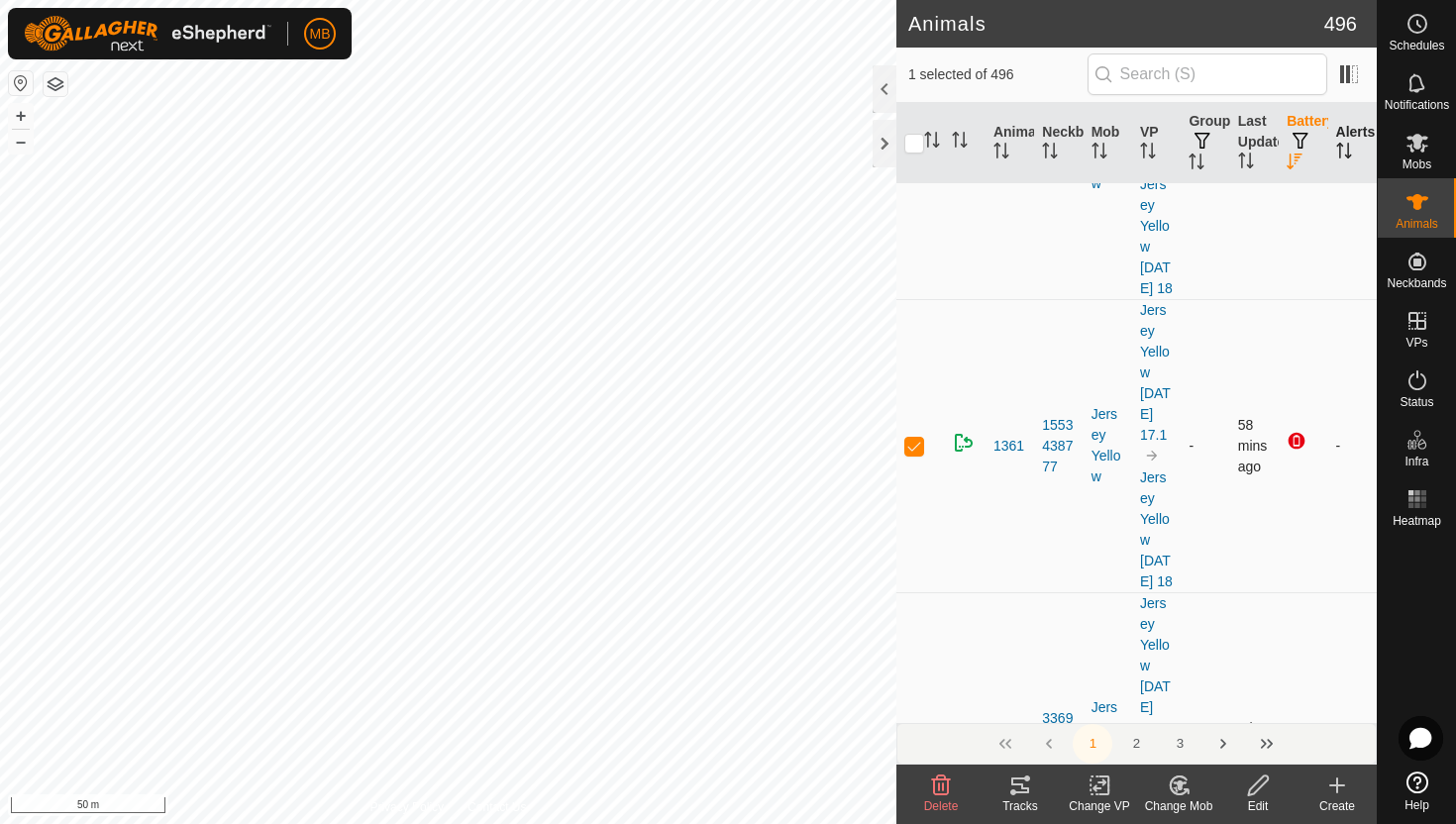 click at bounding box center [914, 446] 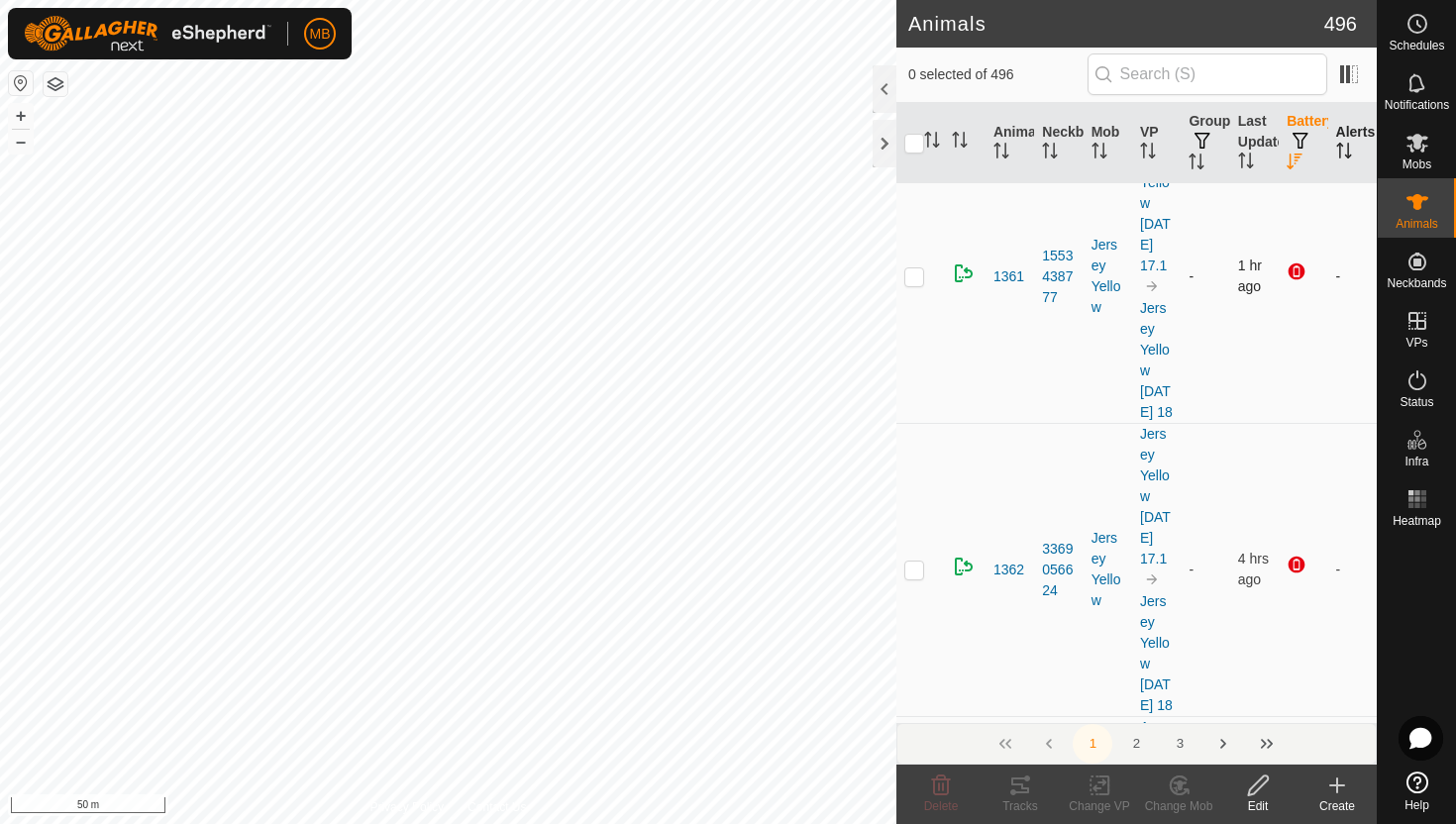 scroll, scrollTop: 1292, scrollLeft: 0, axis: vertical 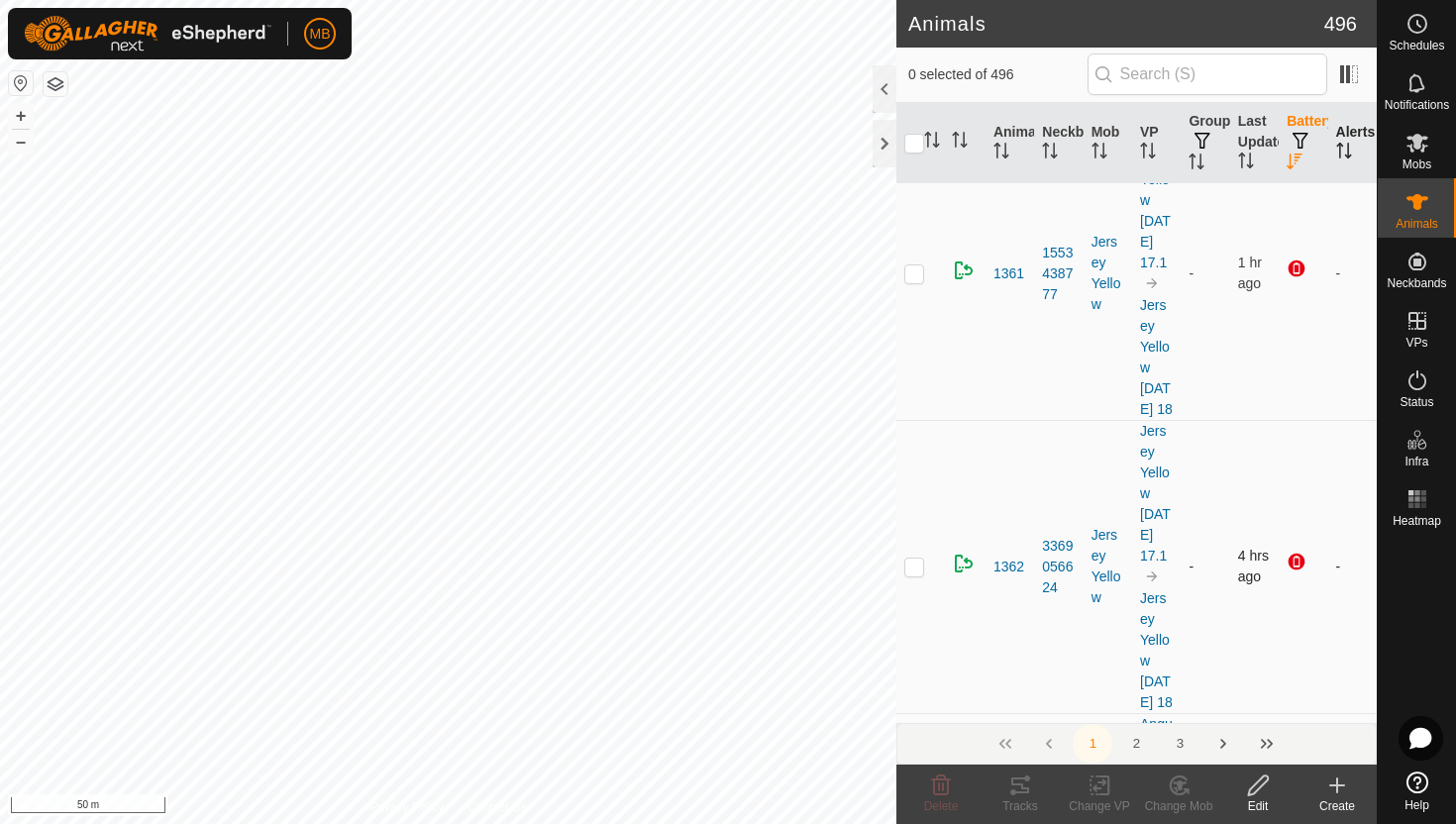click at bounding box center [914, 566] 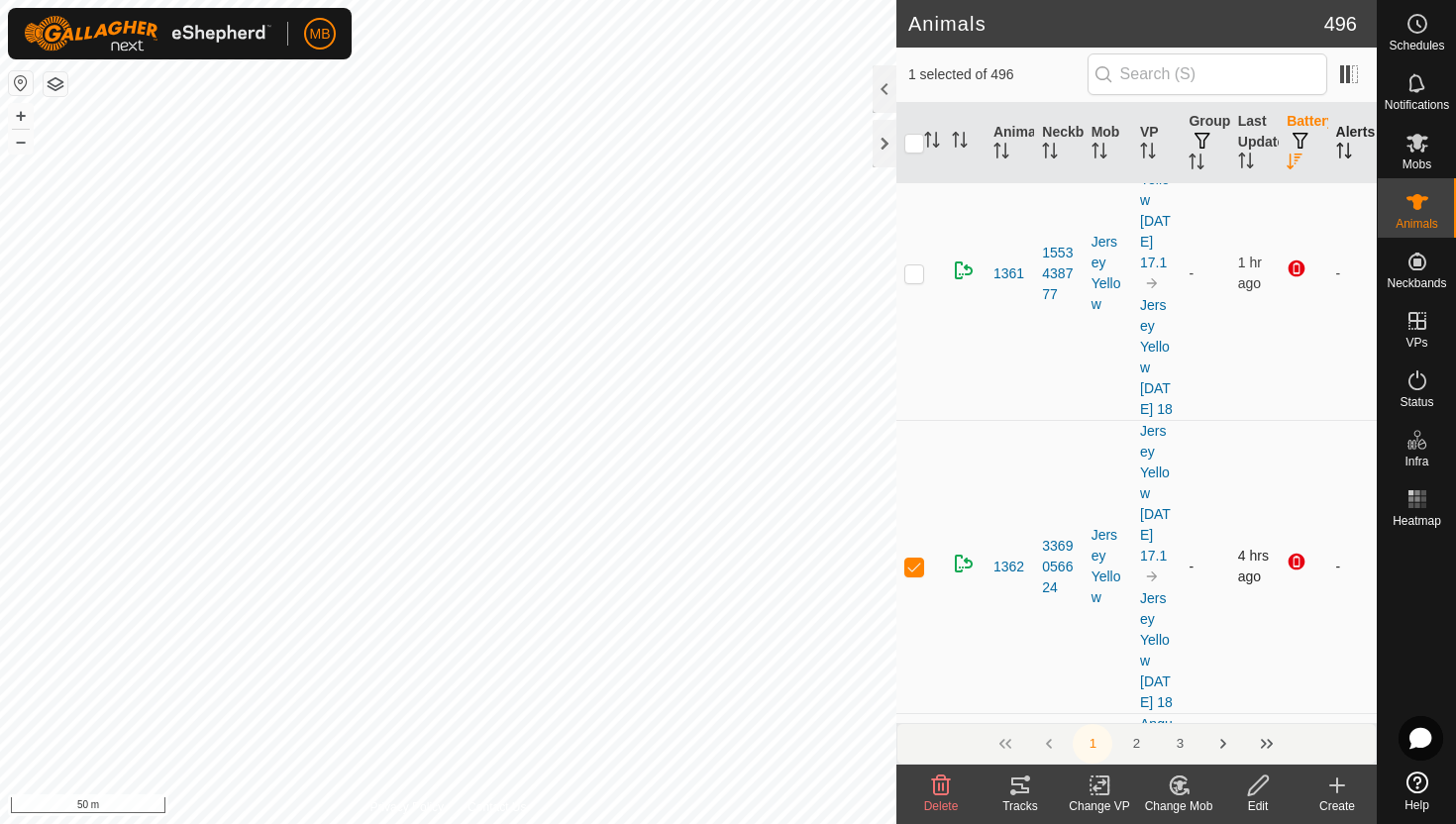 click at bounding box center (914, 566) 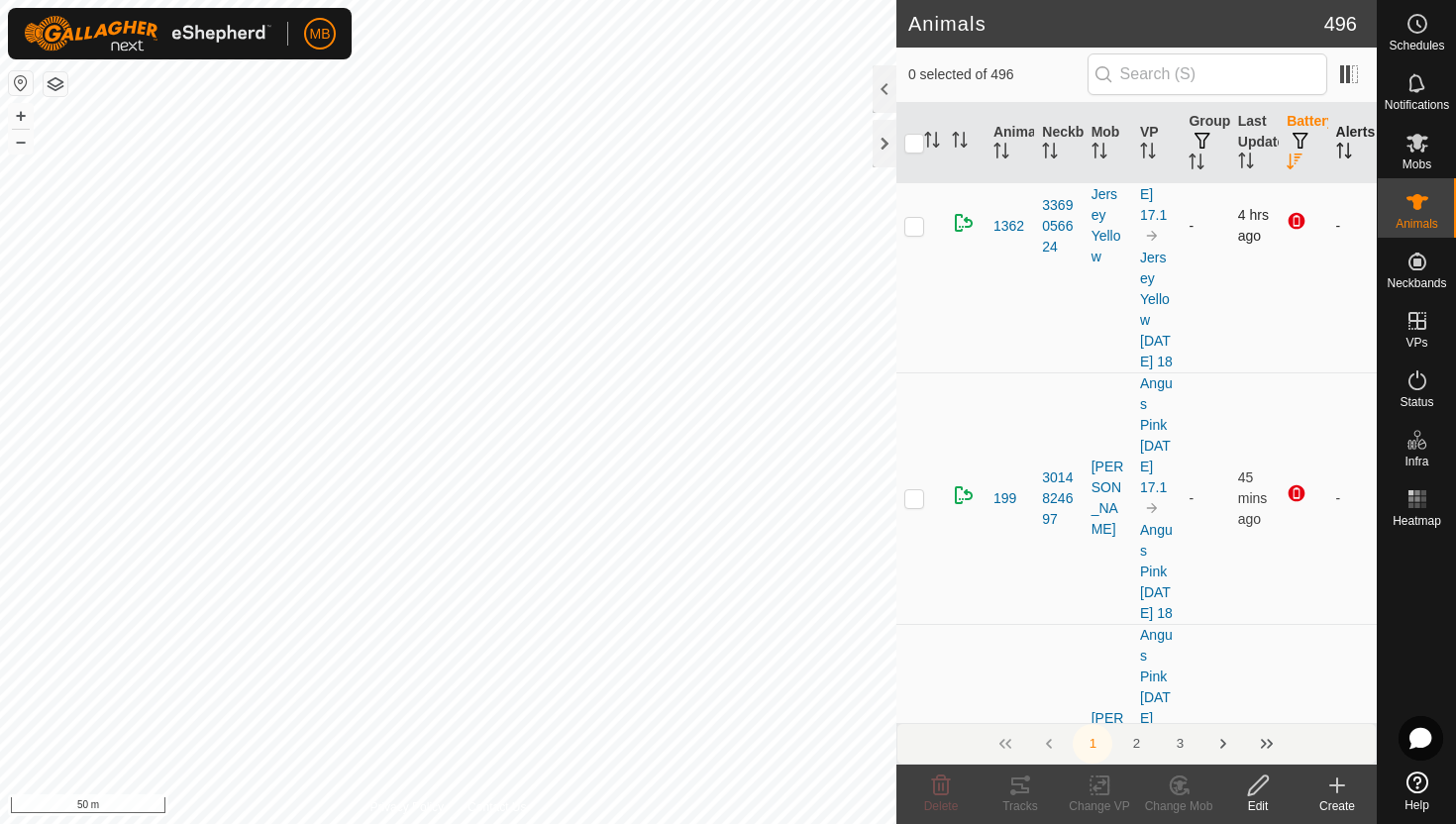 scroll, scrollTop: 1638, scrollLeft: 0, axis: vertical 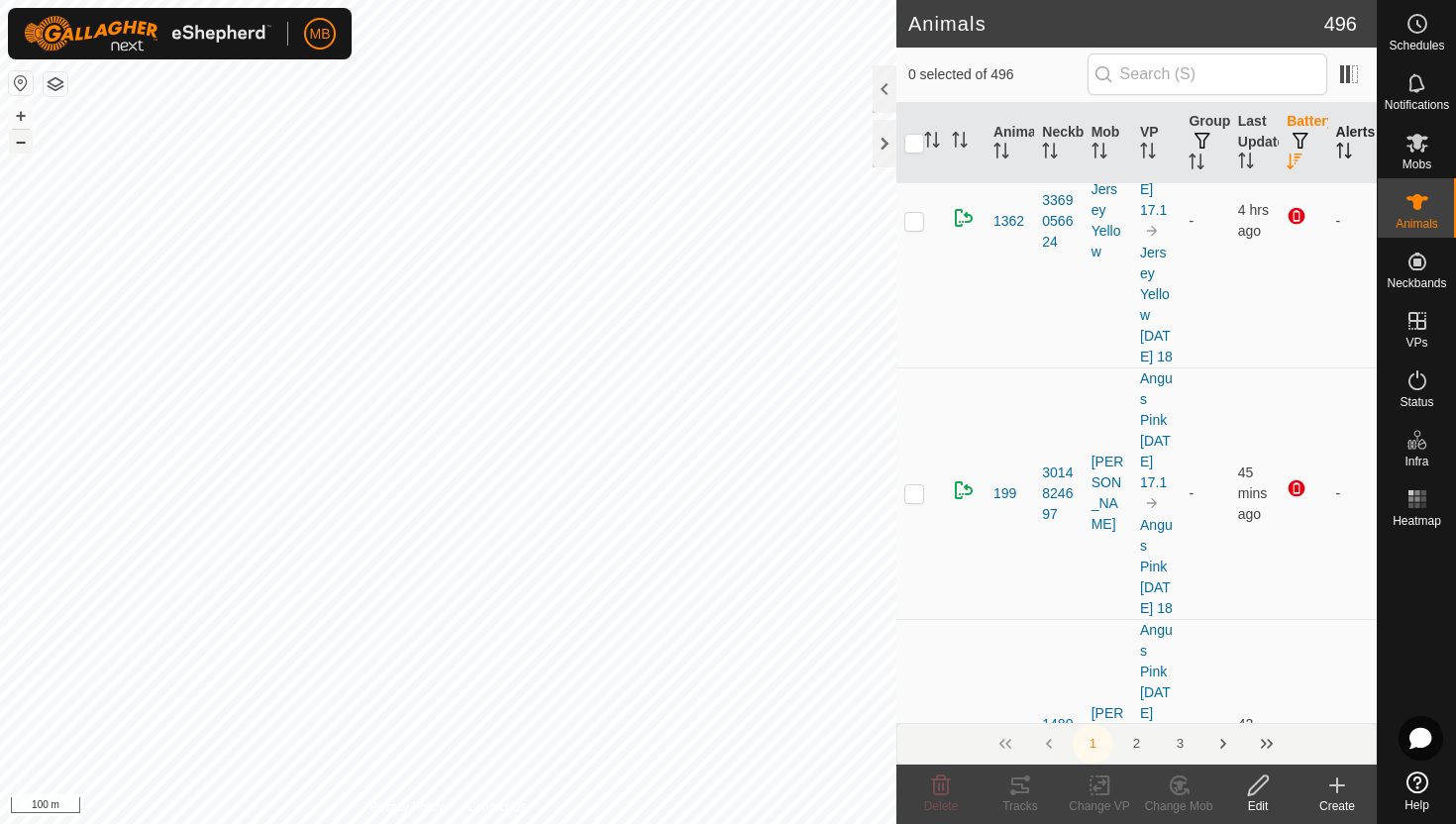 click on "–" at bounding box center [21, 142] 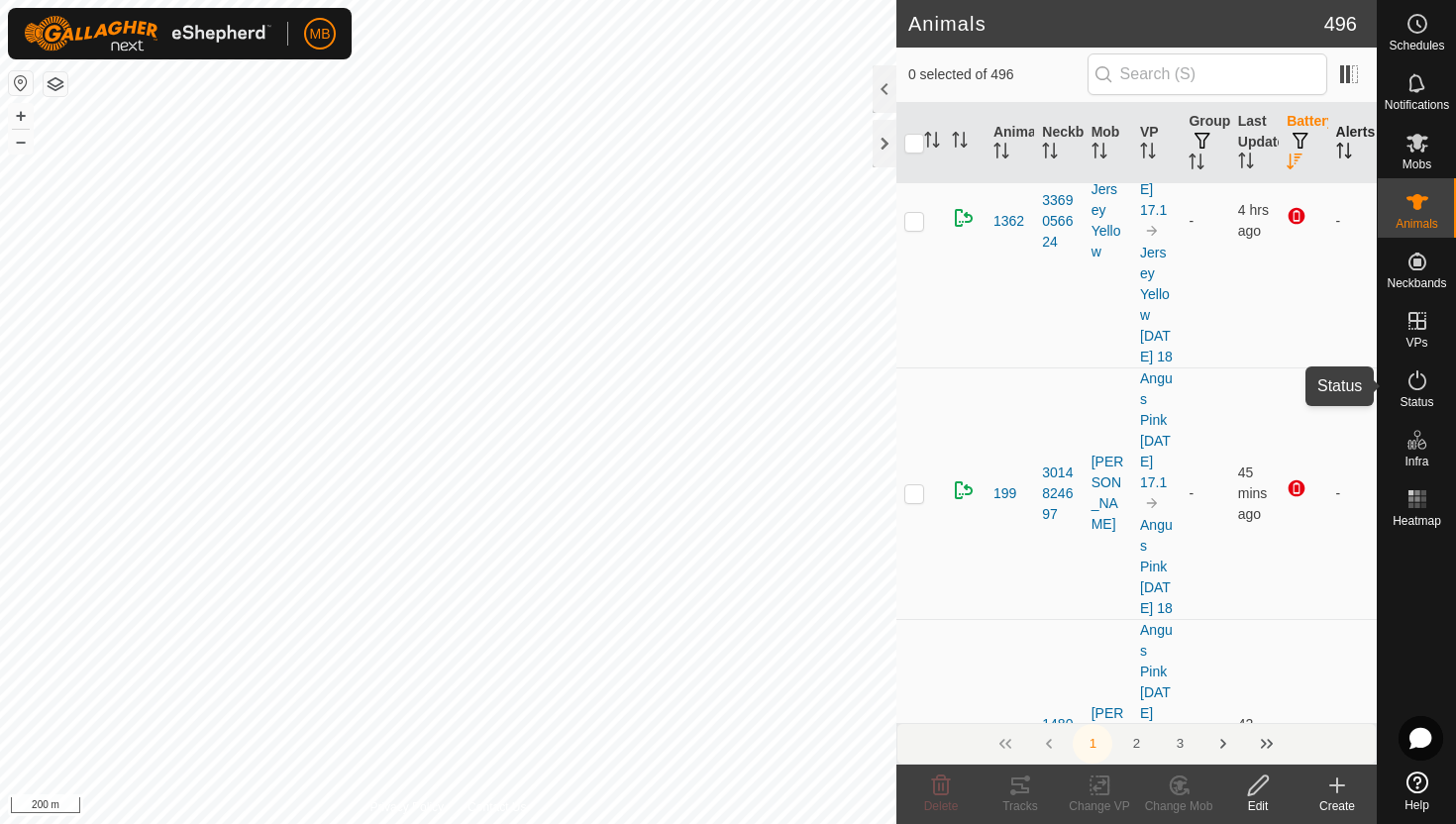 click 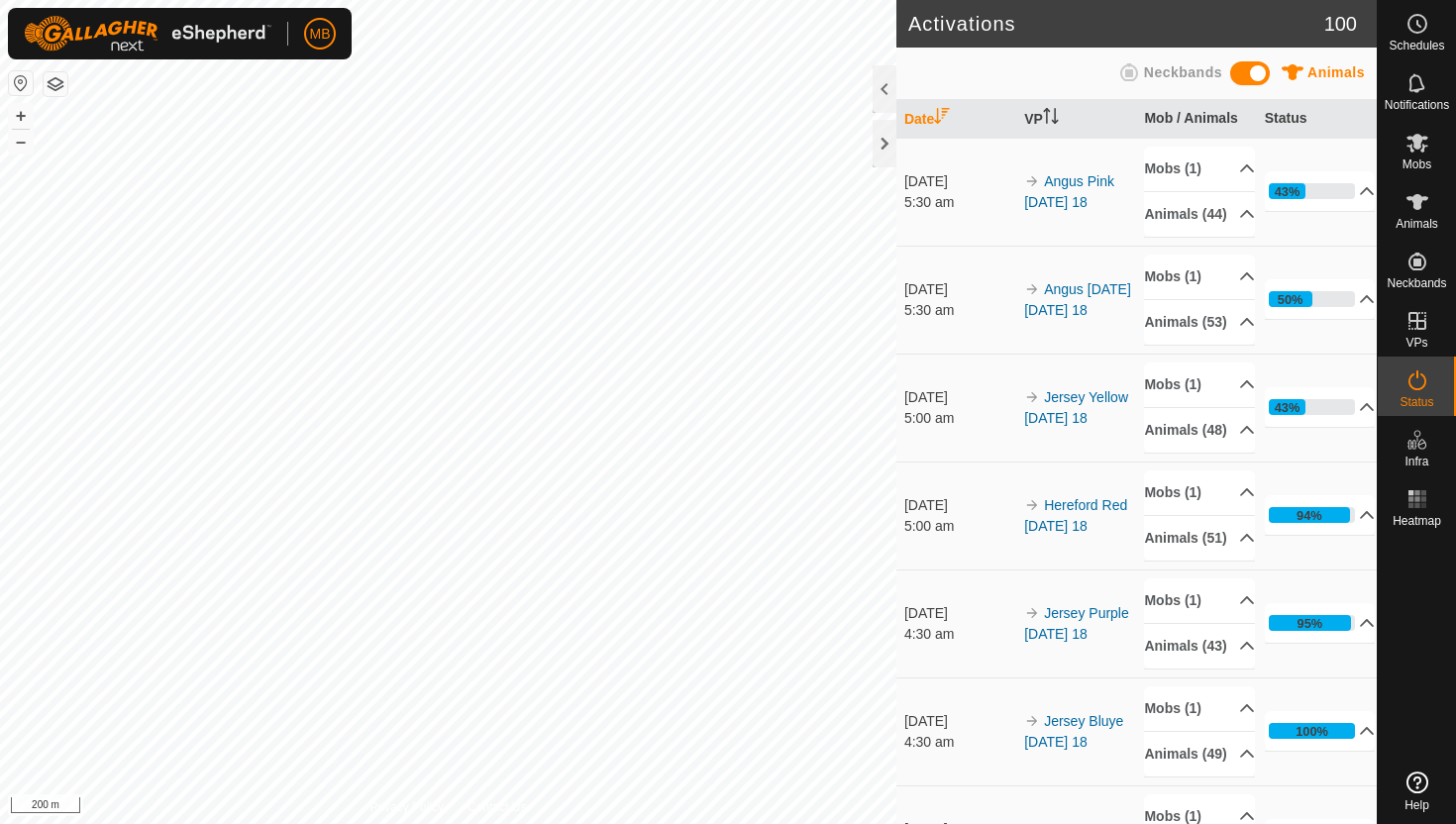 scroll, scrollTop: 0, scrollLeft: 0, axis: both 